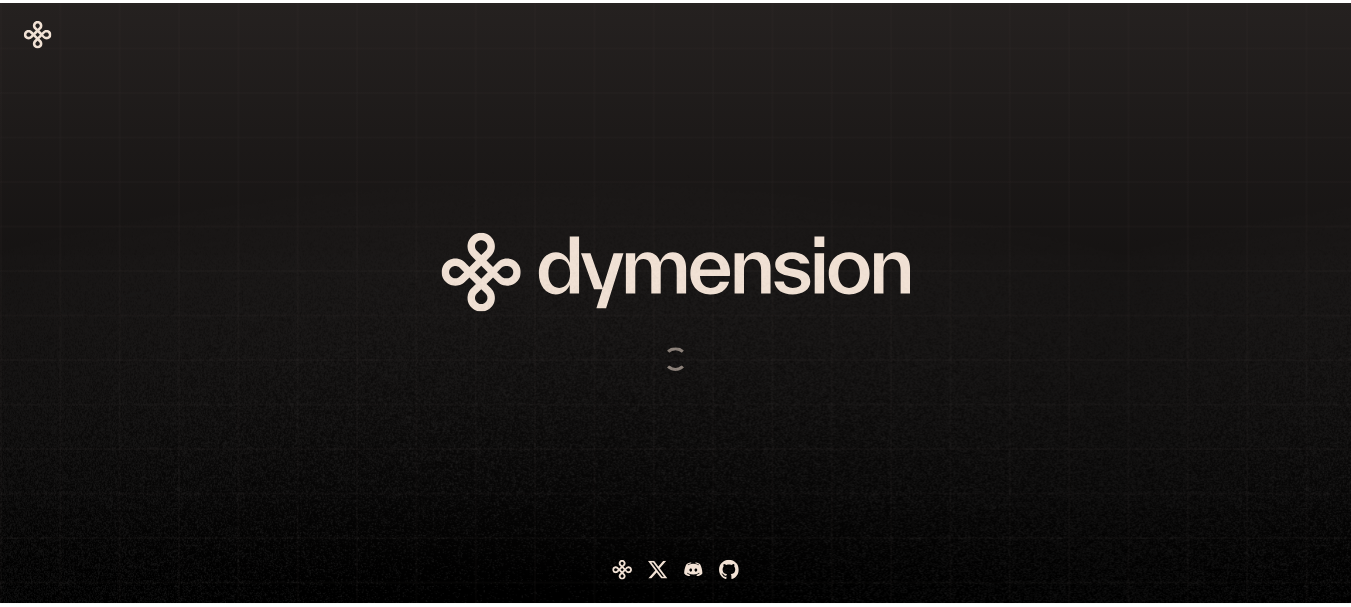 scroll, scrollTop: 0, scrollLeft: 0, axis: both 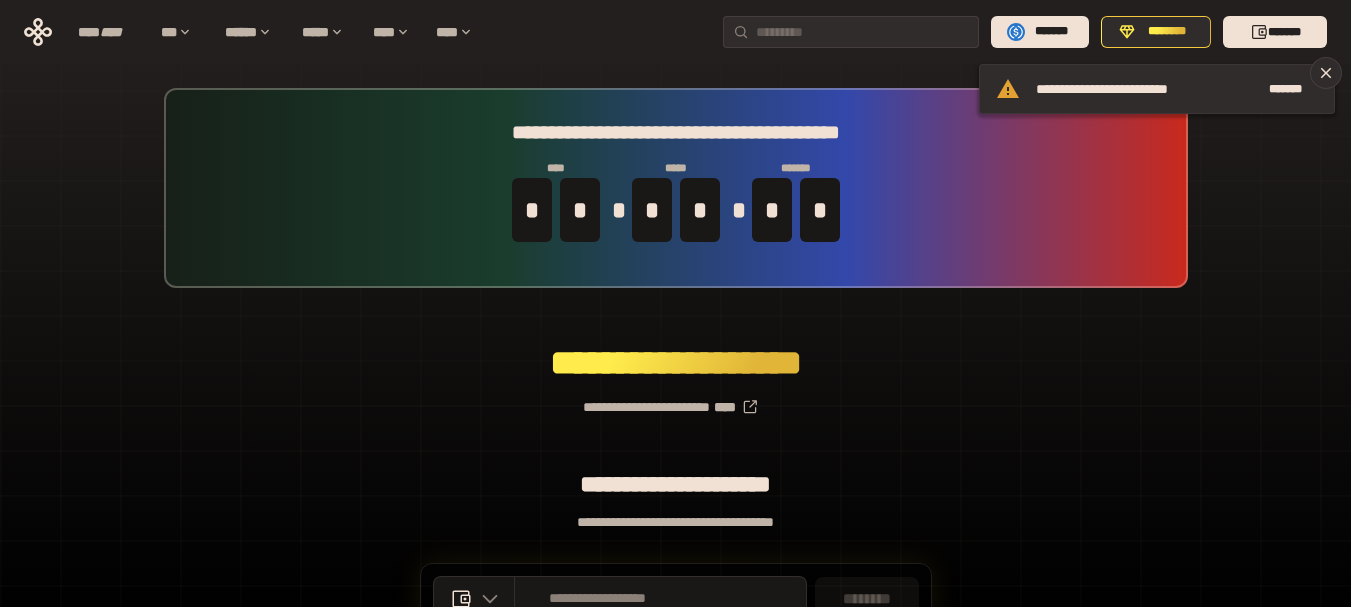 click on "**********" at bounding box center [675, 399] 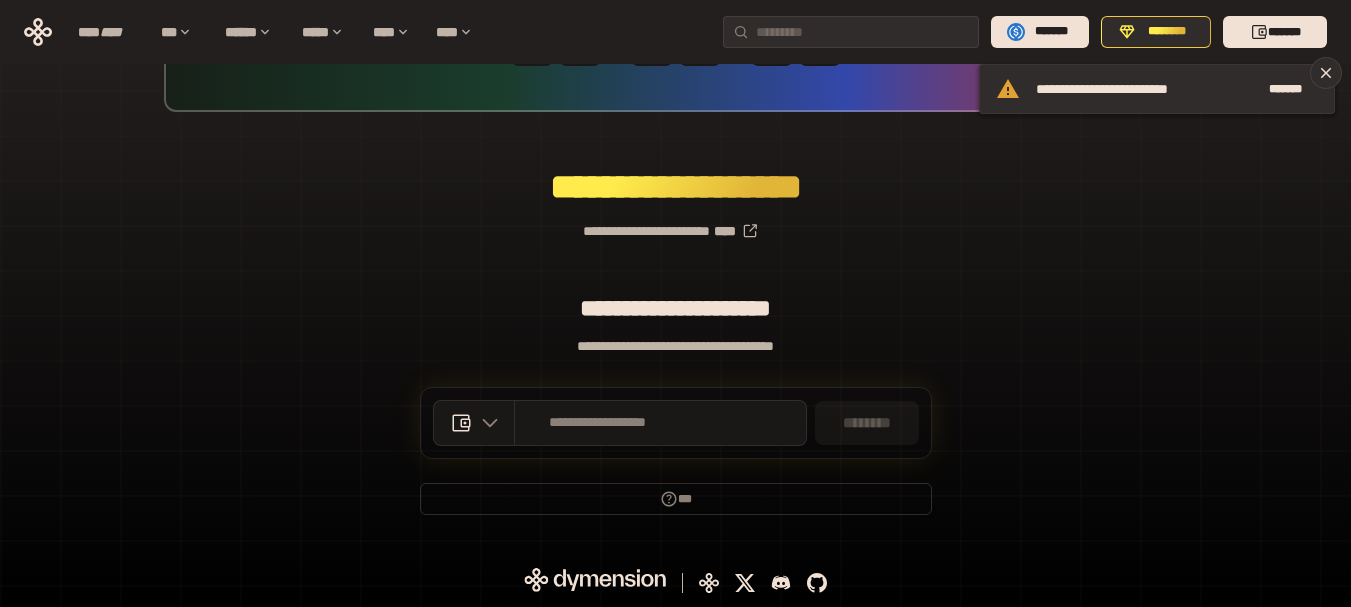 scroll, scrollTop: 0, scrollLeft: 0, axis: both 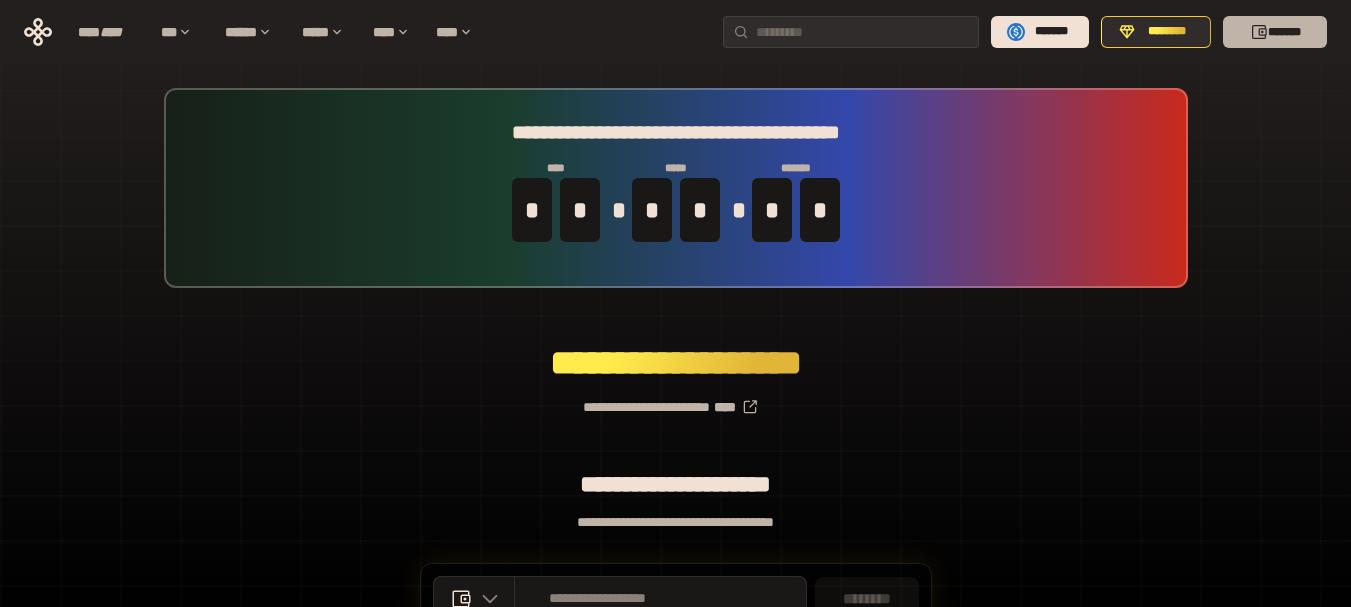 click on "*******" at bounding box center [1275, 32] 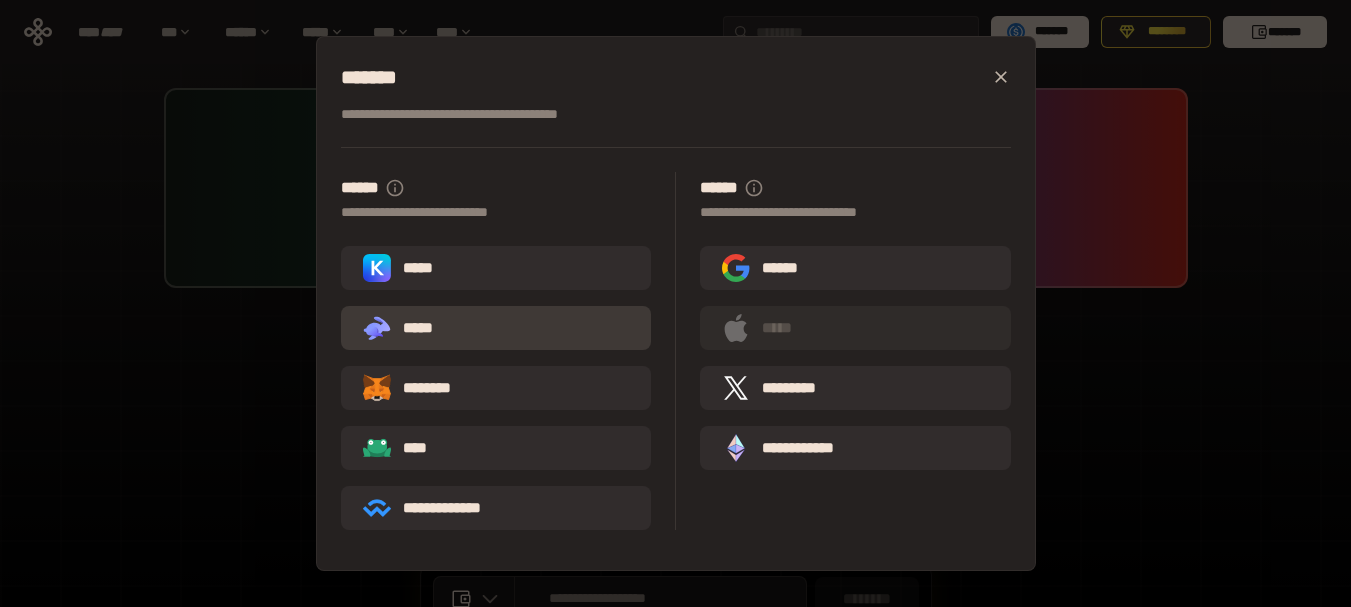 click on ".st0{fill:url(#SVGID_1_);}
.st1{fill-rule:evenodd;clip-rule:evenodd;fill:url(#SVGID_00000161597173617360504640000012432366591255278478_);}
.st2{fill-rule:evenodd;clip-rule:evenodd;fill:url(#SVGID_00000021803777515098205300000017382971856690286485_);}
.st3{fill:url(#SVGID_00000031192219548086493050000012287181694732331425_);}
*****" at bounding box center [496, 328] 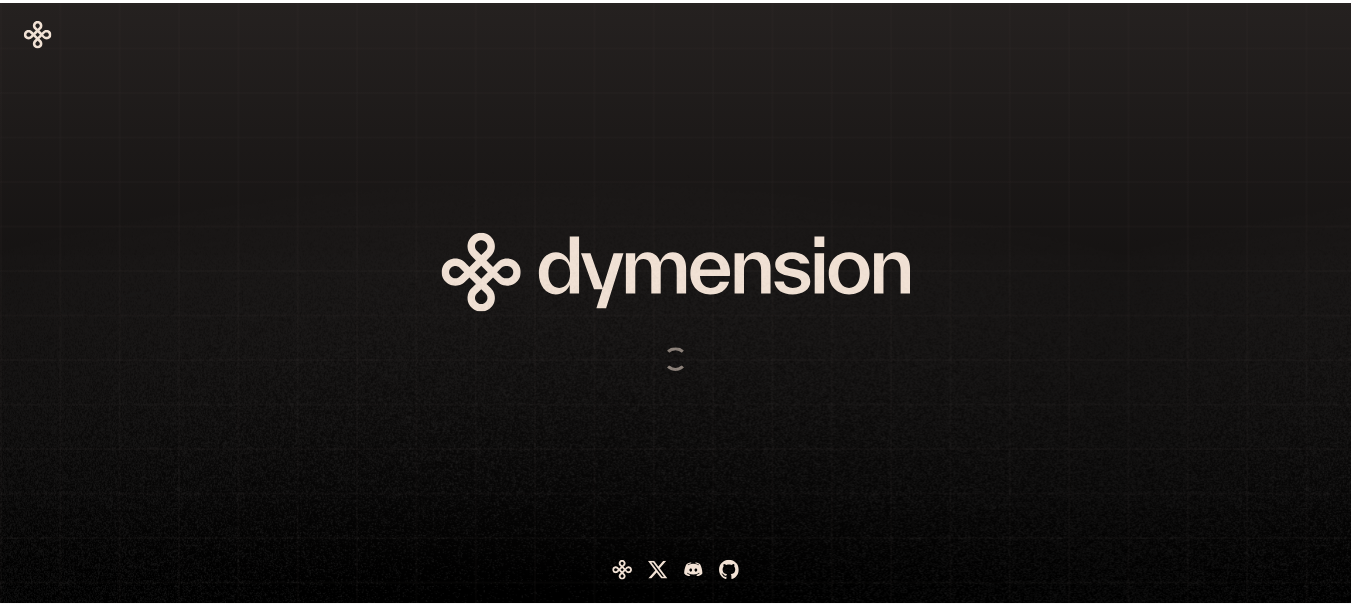 scroll, scrollTop: 0, scrollLeft: 0, axis: both 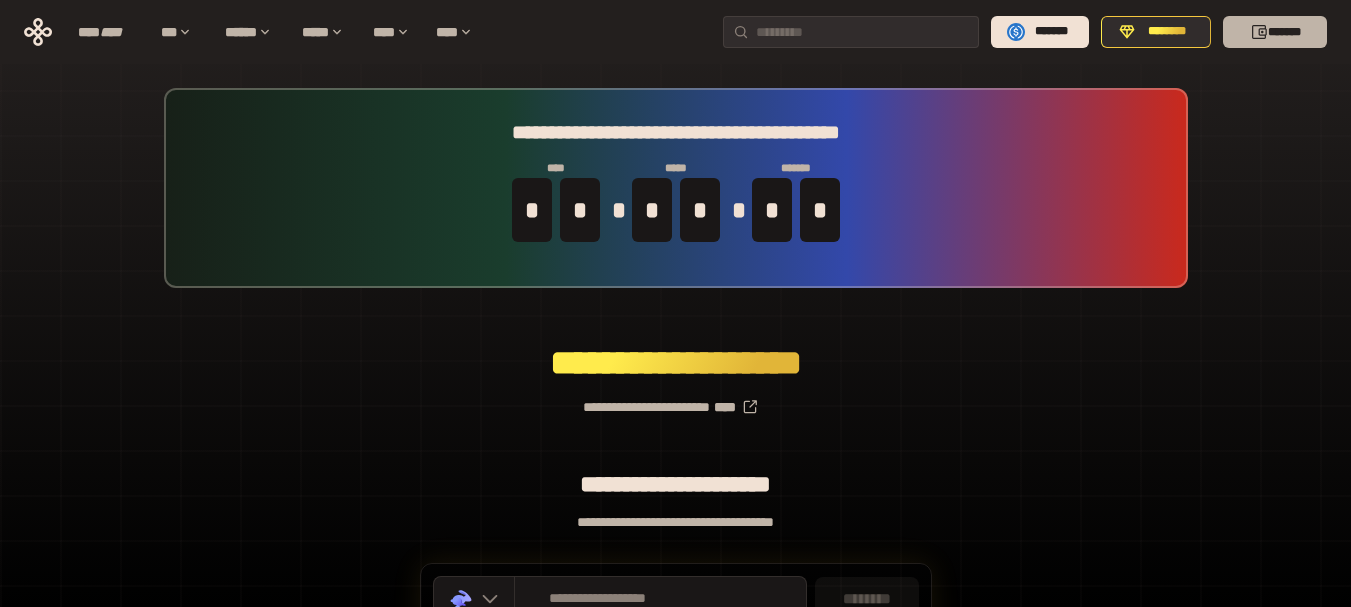 click on "*******" at bounding box center [1275, 32] 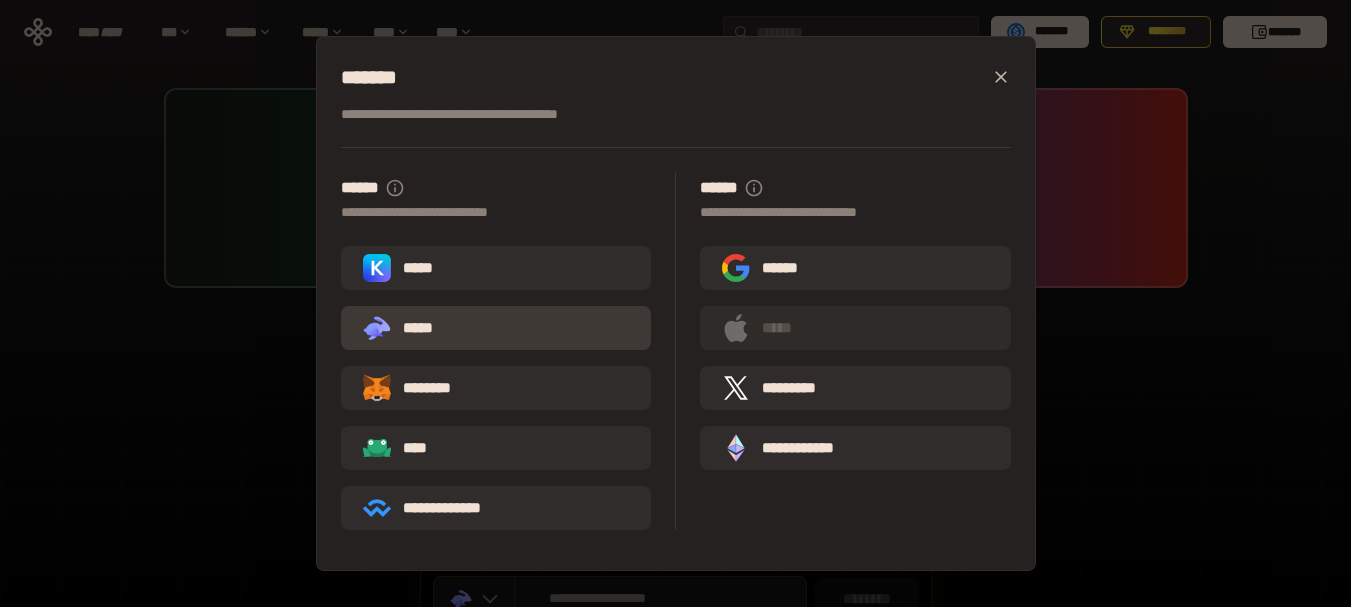 click on ".st0{fill:url(#SVGID_1_);}
.st1{fill-rule:evenodd;clip-rule:evenodd;fill:url(#SVGID_00000161597173617360504640000012432366591255278478_);}
.st2{fill-rule:evenodd;clip-rule:evenodd;fill:url(#SVGID_00000021803777515098205300000017382971856690286485_);}
.st3{fill:url(#SVGID_00000031192219548086493050000012287181694732331425_);}
*****" at bounding box center (496, 328) 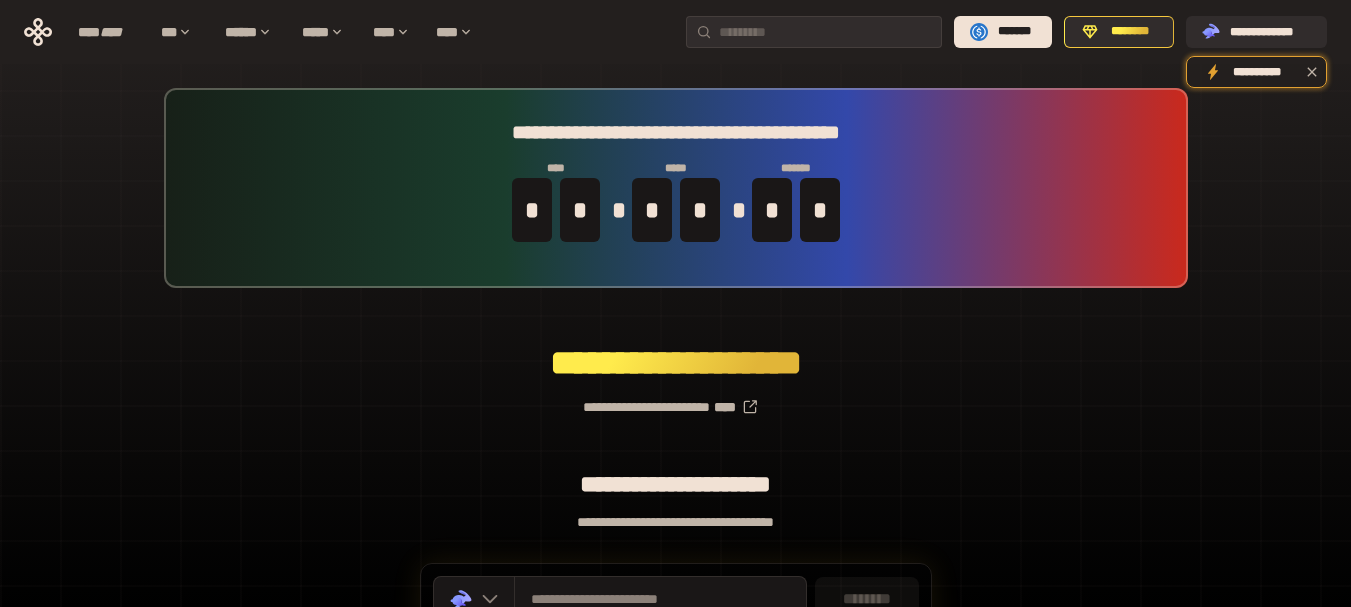 scroll, scrollTop: 176, scrollLeft: 0, axis: vertical 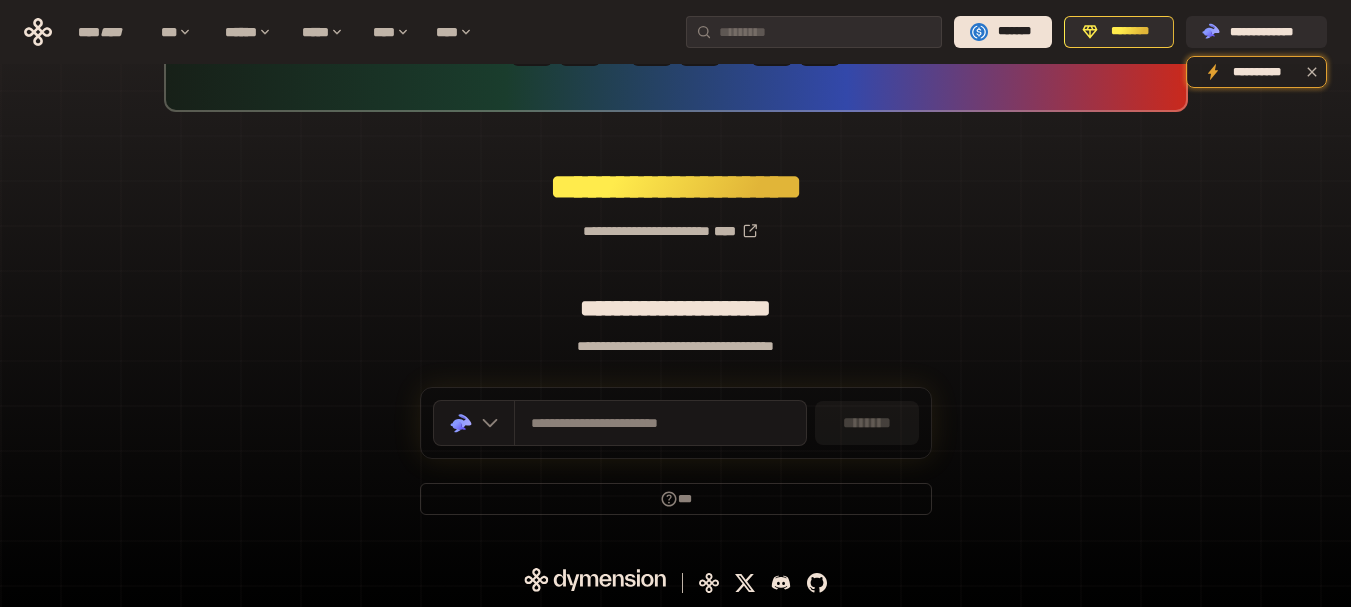 click on "********" at bounding box center (867, 423) 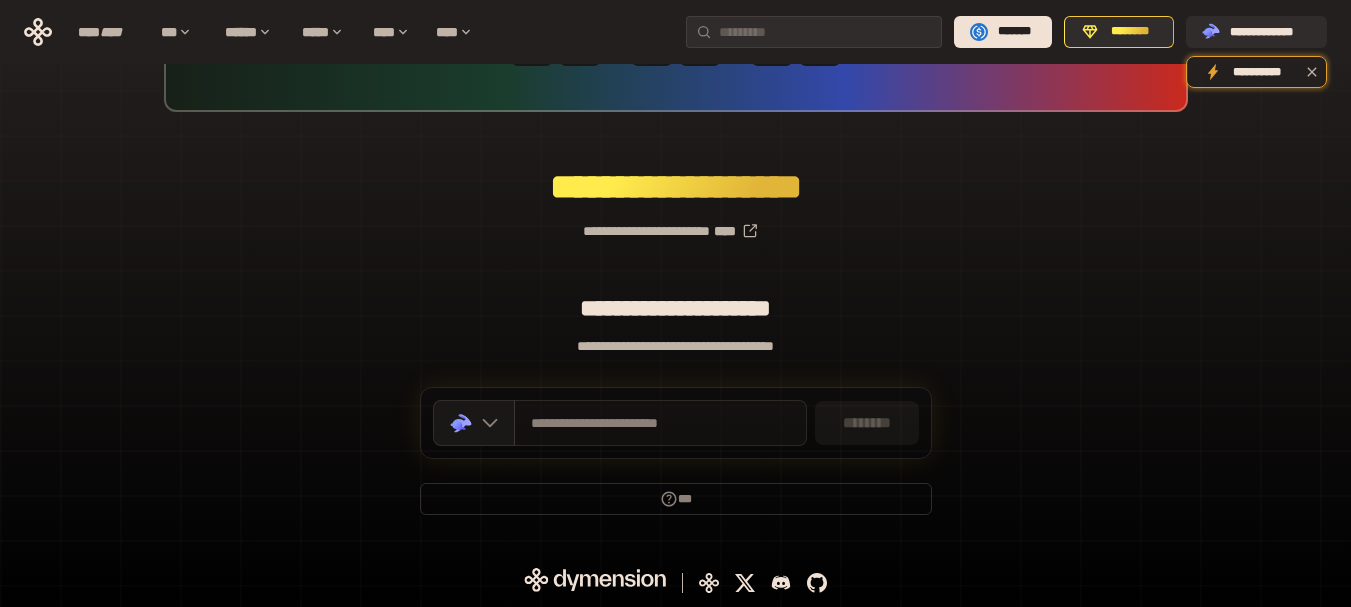 click on "**********" at bounding box center [660, 423] 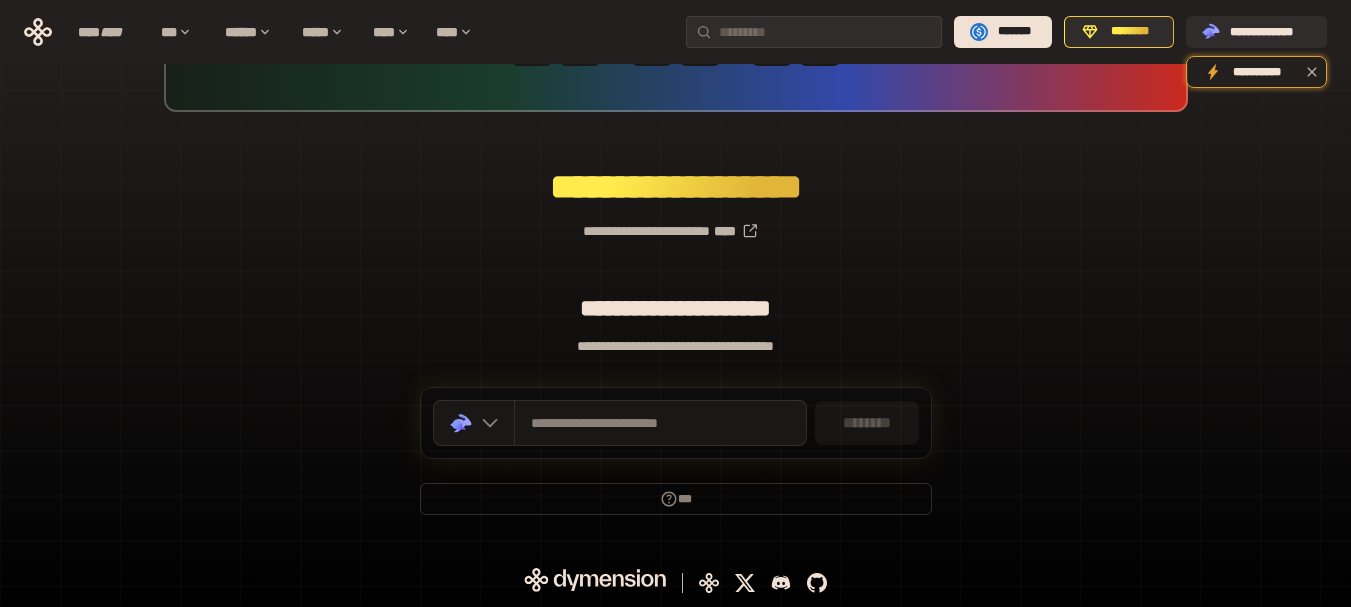 click on "********" at bounding box center (867, 423) 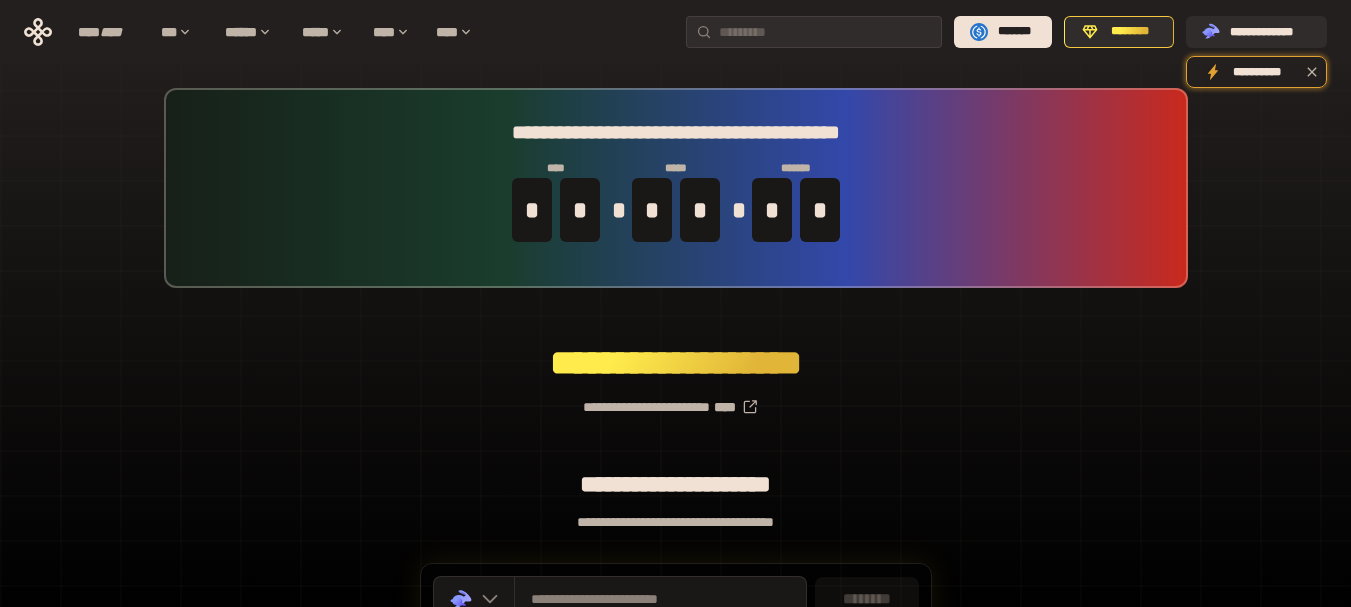 scroll, scrollTop: 176, scrollLeft: 0, axis: vertical 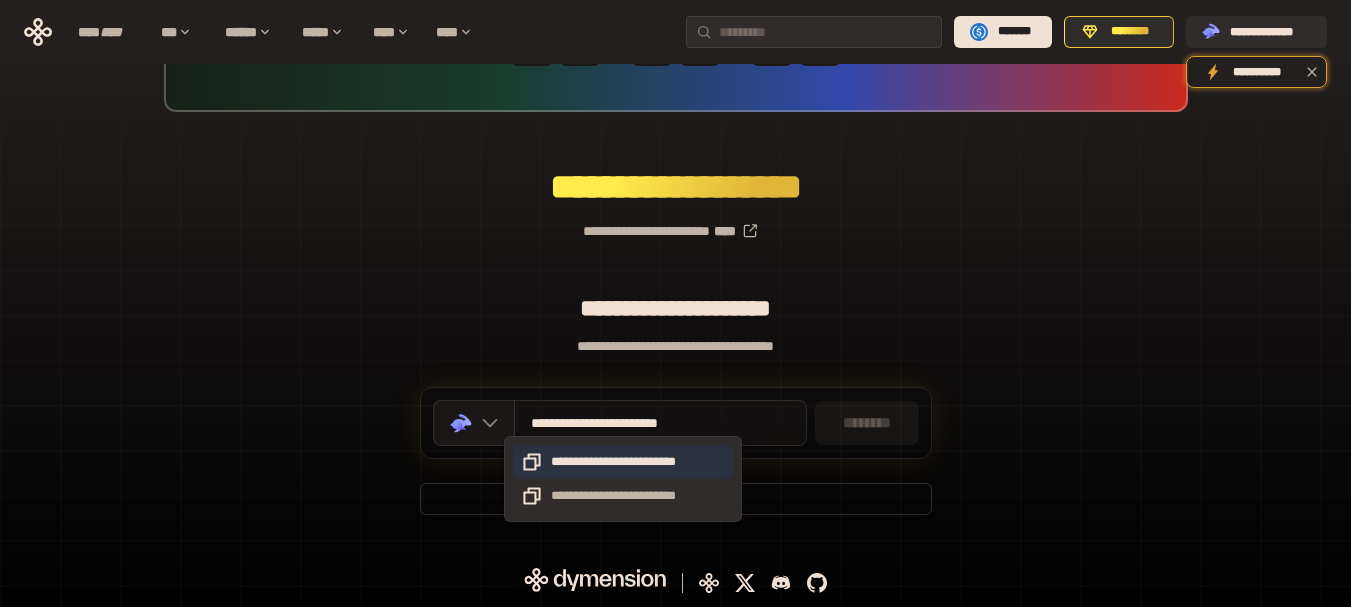 click on "**********" at bounding box center [623, 462] 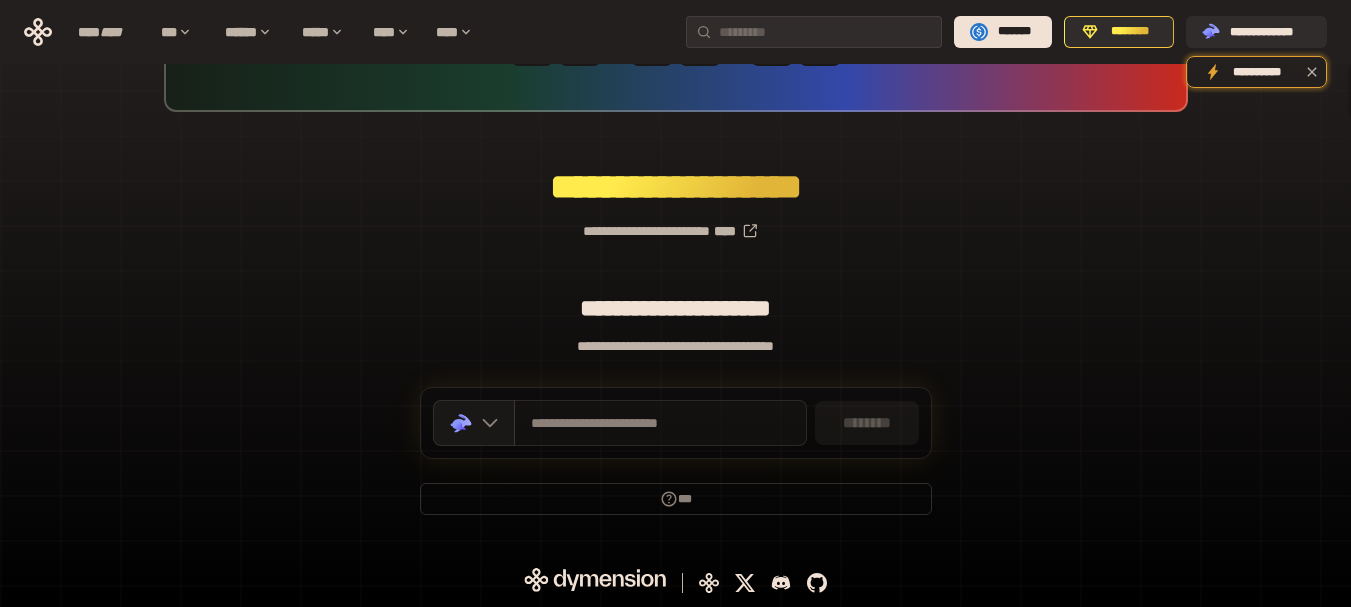 click on "********" at bounding box center [867, 423] 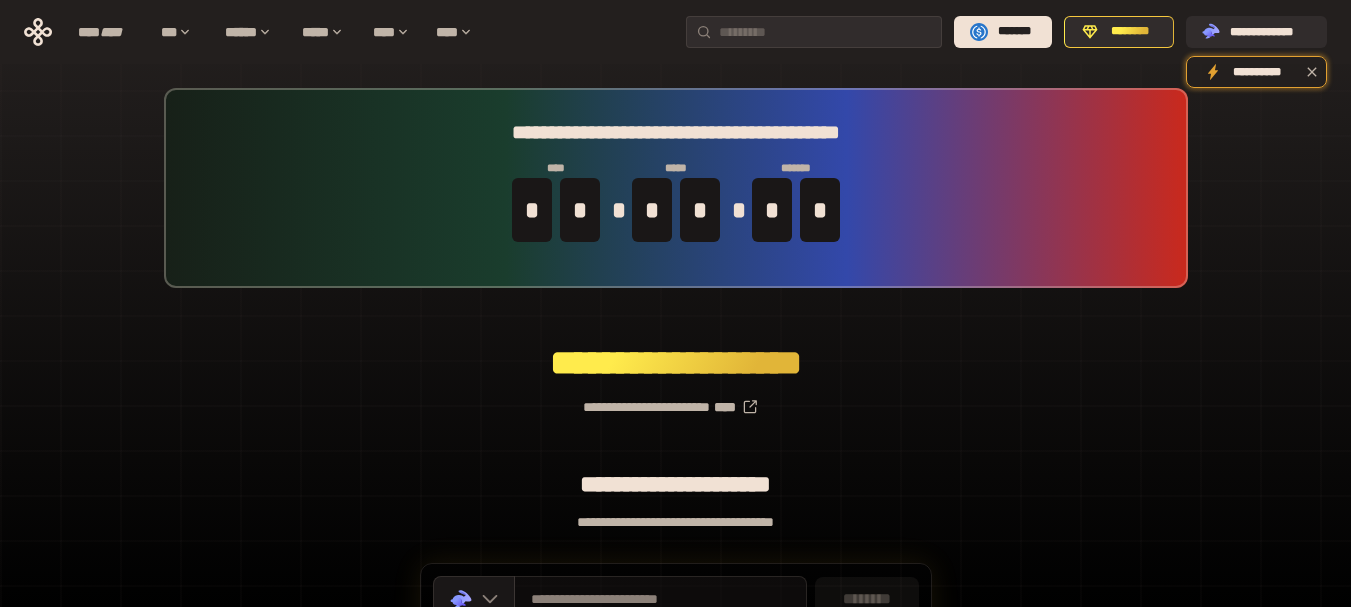 scroll, scrollTop: 176, scrollLeft: 0, axis: vertical 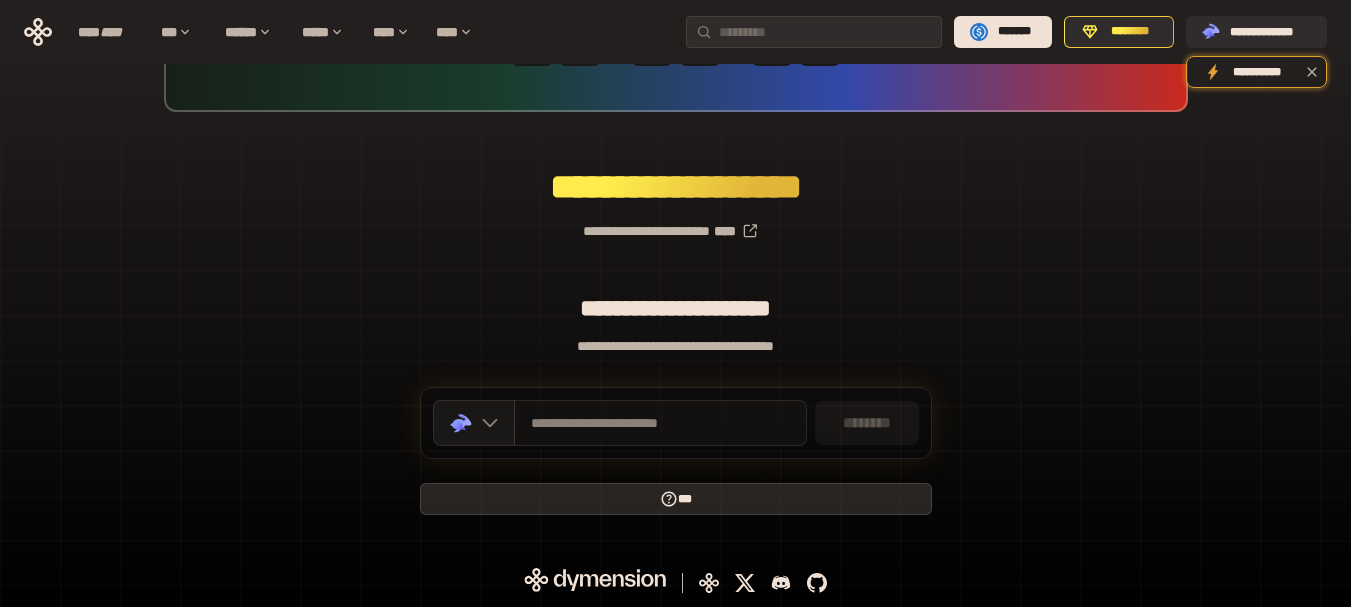 click 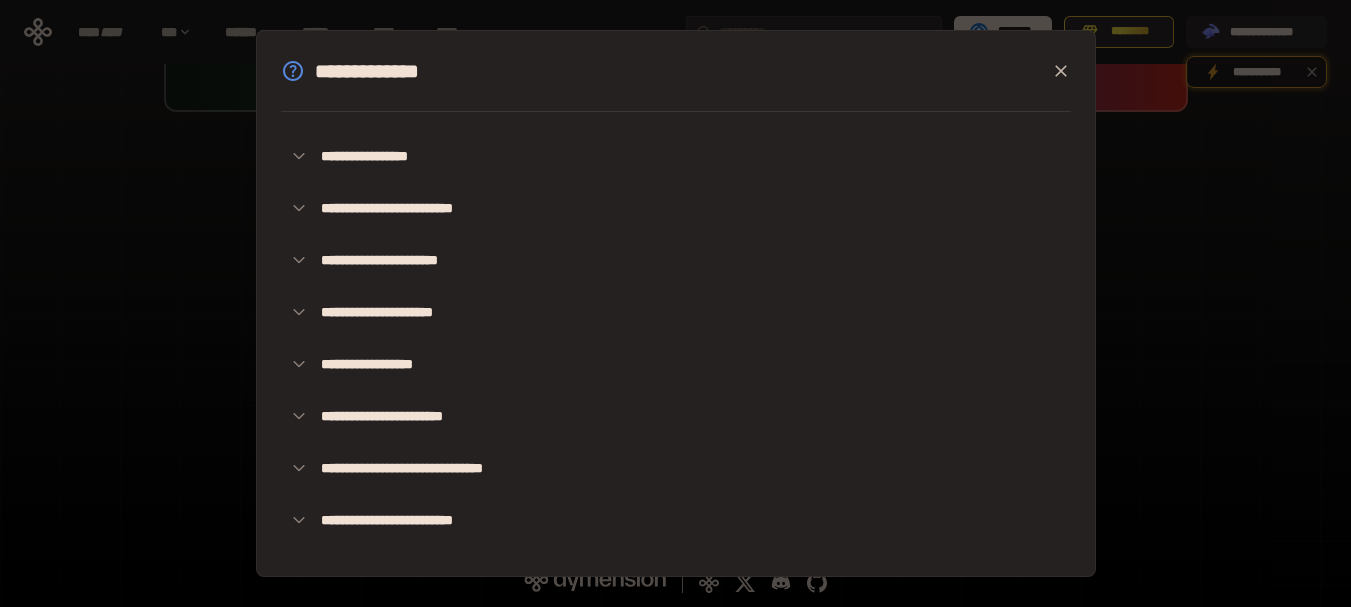click on "**********" at bounding box center [675, 303] 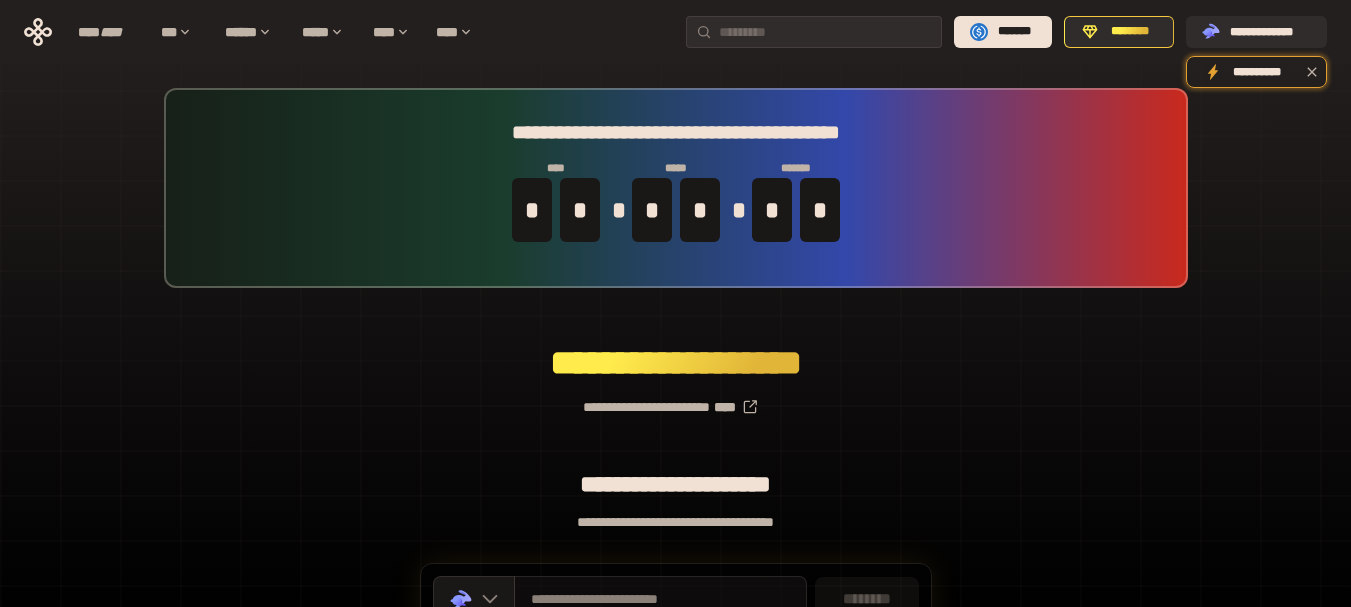 scroll, scrollTop: 176, scrollLeft: 0, axis: vertical 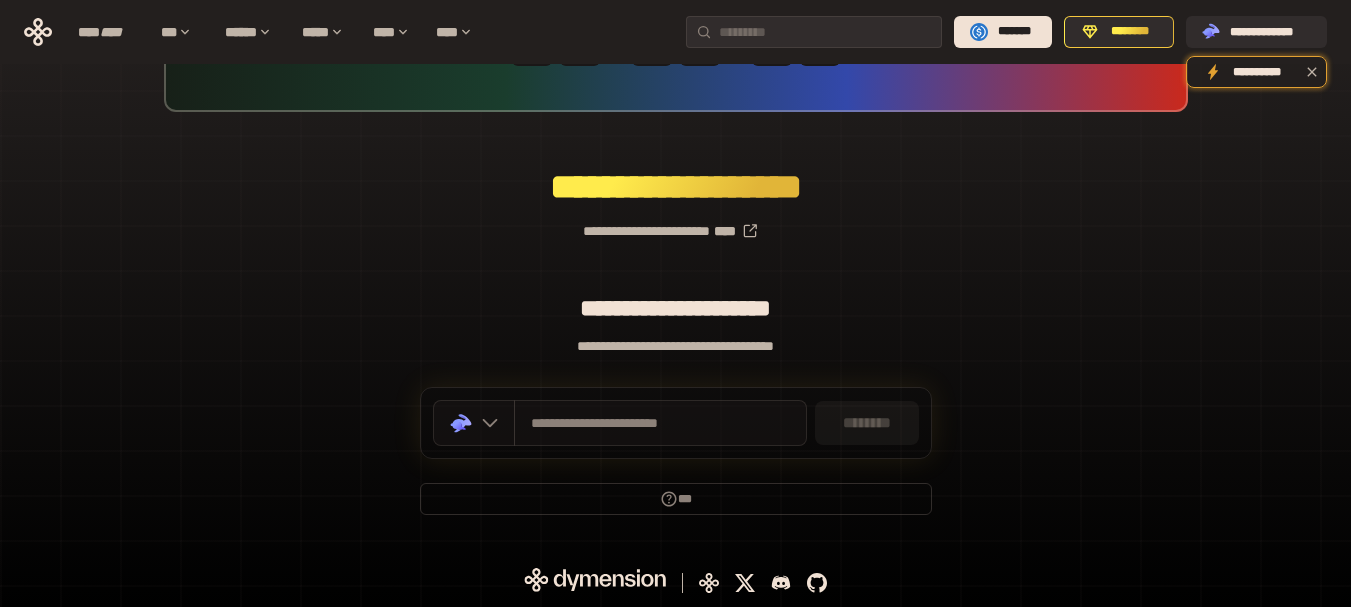 click on ".st0{fill:url(#SVGID_1_);}
.st1{fill-rule:evenodd;clip-rule:evenodd;fill:url(#SVGID_00000161597173617360504640000012432366591255278478_);}
.st2{fill-rule:evenodd;clip-rule:evenodd;fill:url(#SVGID_00000021803777515098205300000017382971856690286485_);}
.st3{fill:url(#SVGID_00000031192219548086493050000012287181694732331425_);}" at bounding box center [474, 423] 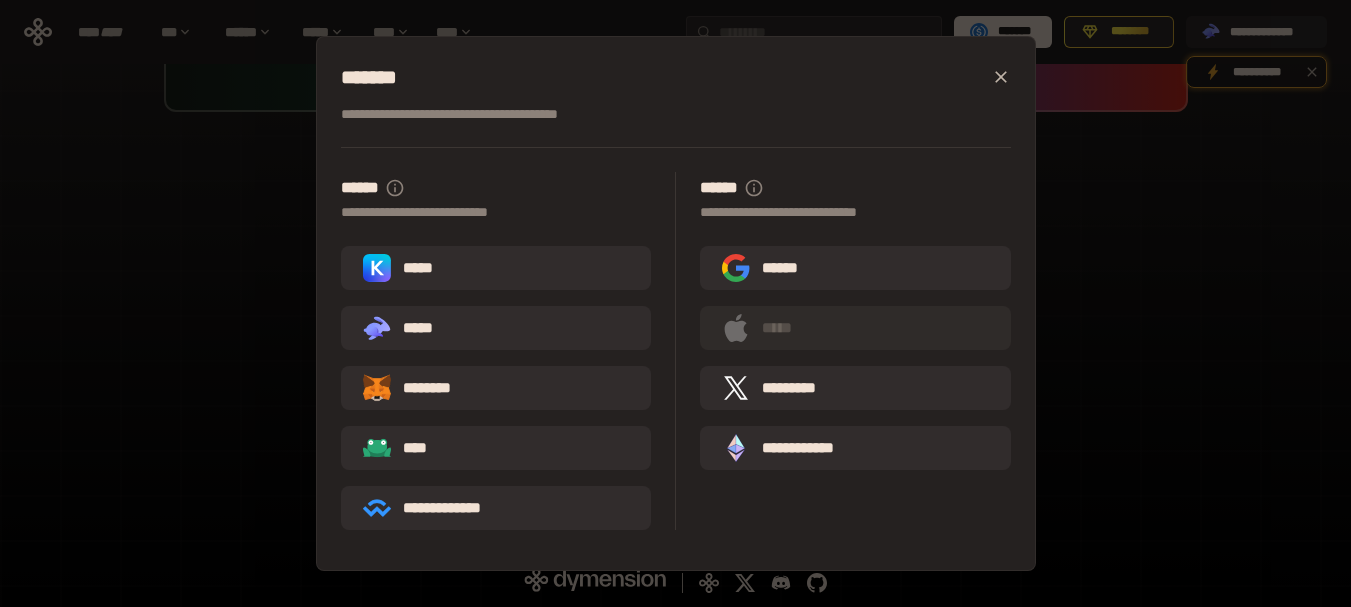 click on "**********" at bounding box center [675, 303] 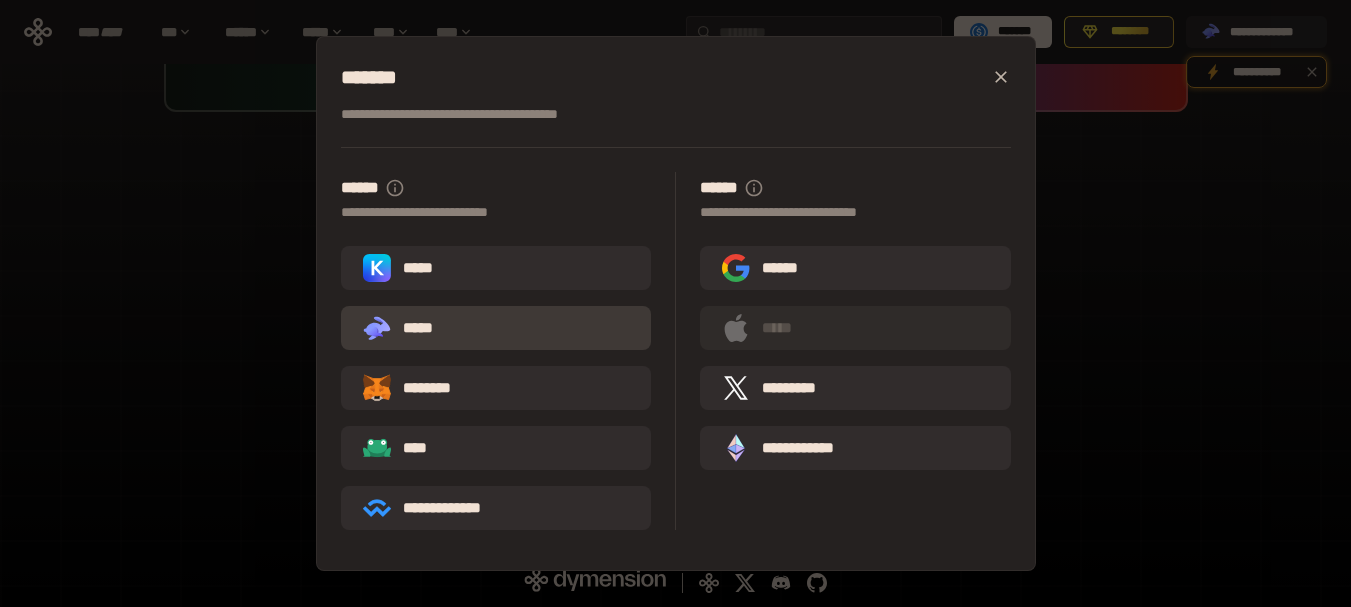 click on ".st0{fill:url(#SVGID_1_);}
.st1{fill-rule:evenodd;clip-rule:evenodd;fill:url(#SVGID_00000161597173617360504640000012432366591255278478_);}
.st2{fill-rule:evenodd;clip-rule:evenodd;fill:url(#SVGID_00000021803777515098205300000017382971856690286485_);}
.st3{fill:url(#SVGID_00000031192219548086493050000012287181694732331425_);}
*****" at bounding box center (406, 328) 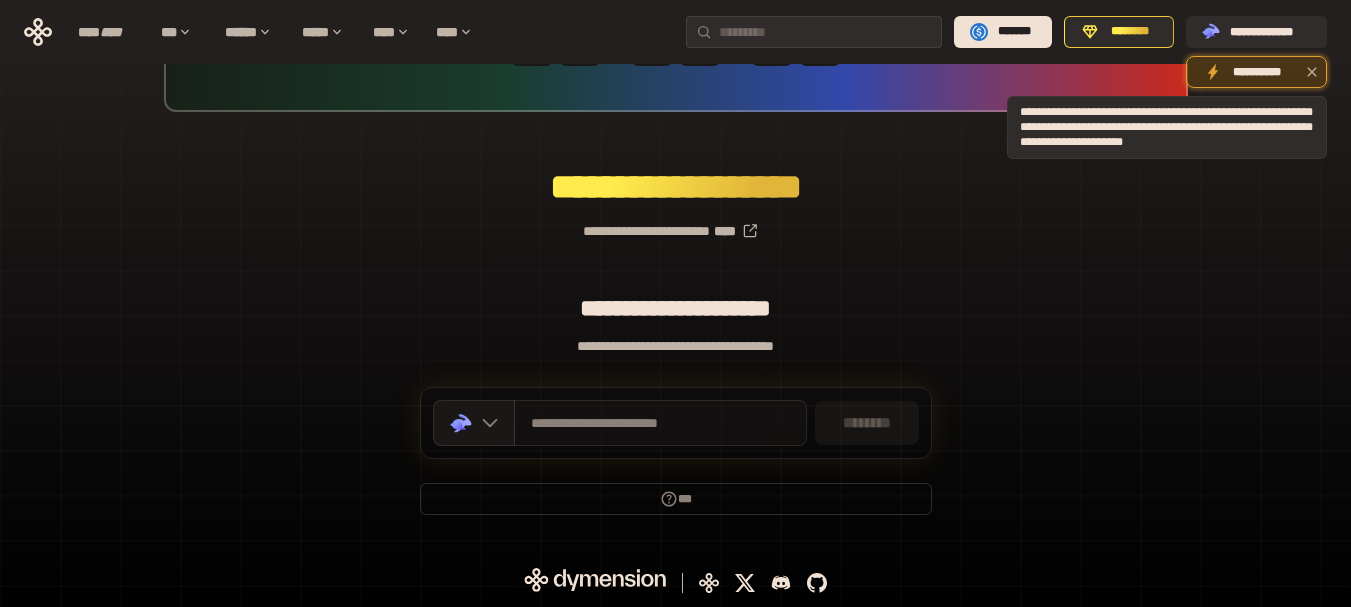 click on "**********" at bounding box center [1256, 72] 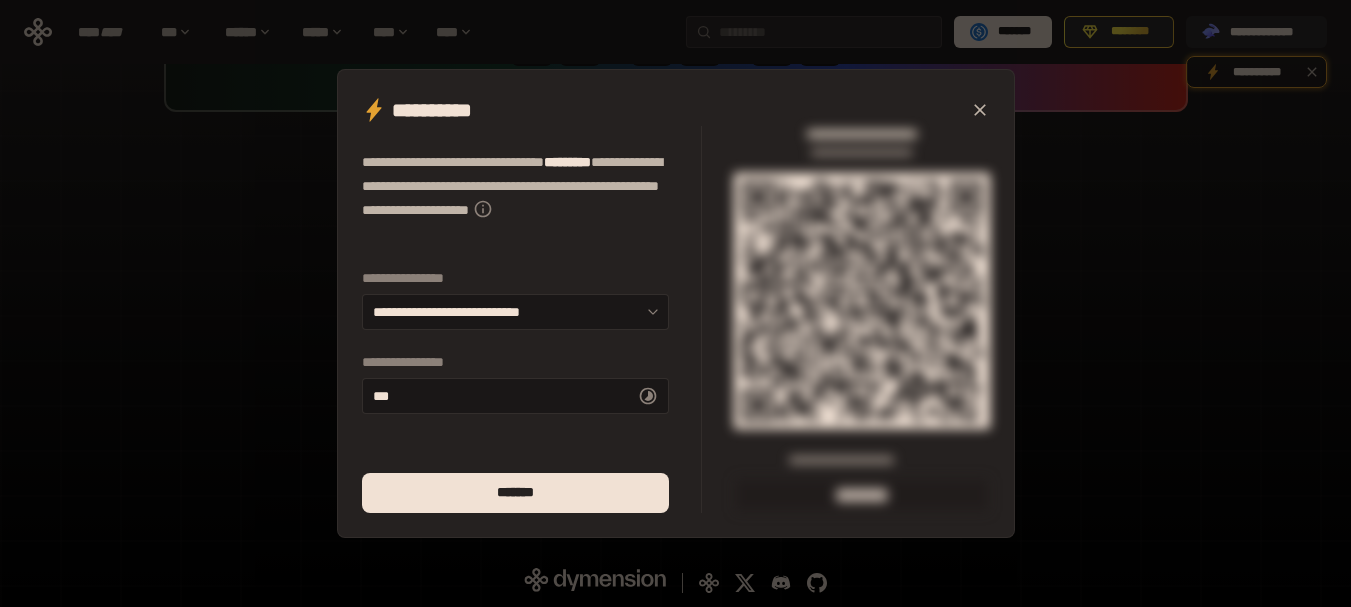 click on "**********" at bounding box center (675, 303) 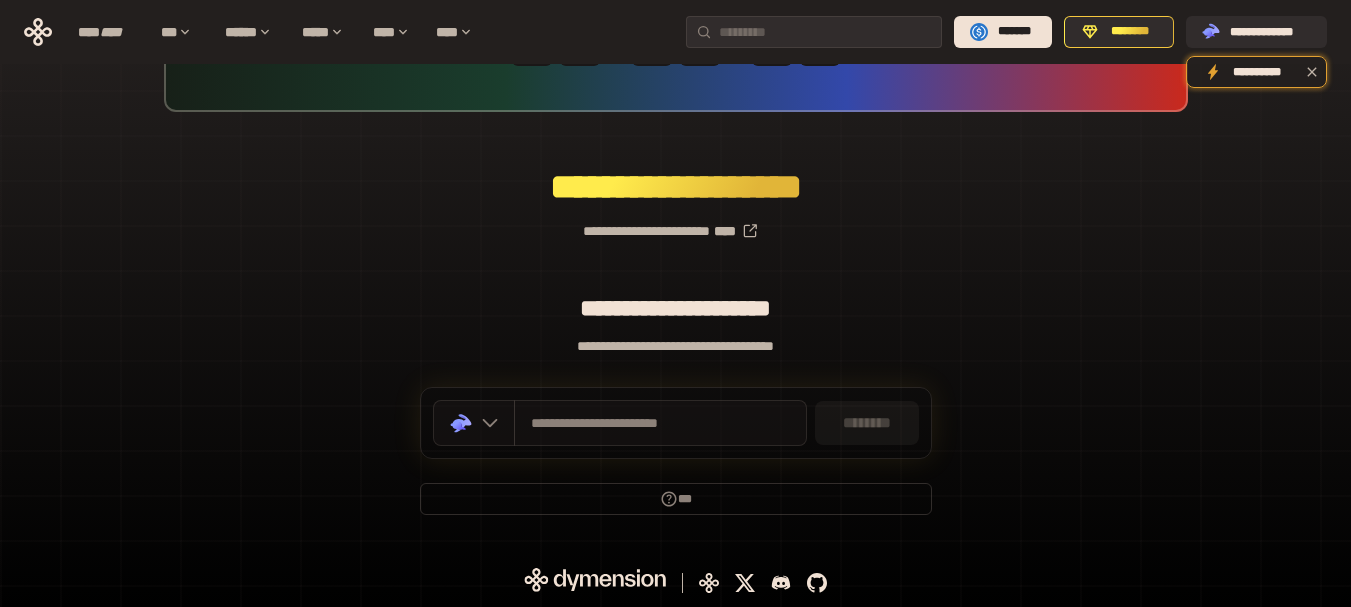 click 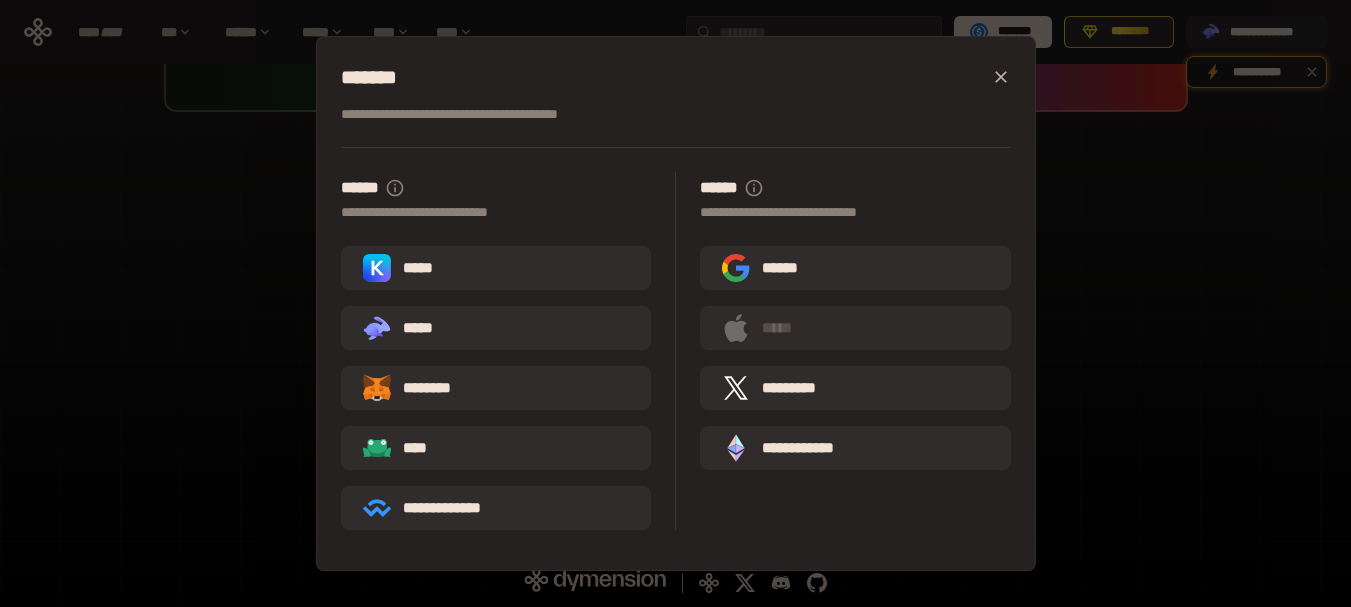click on "**********" at bounding box center (675, 303) 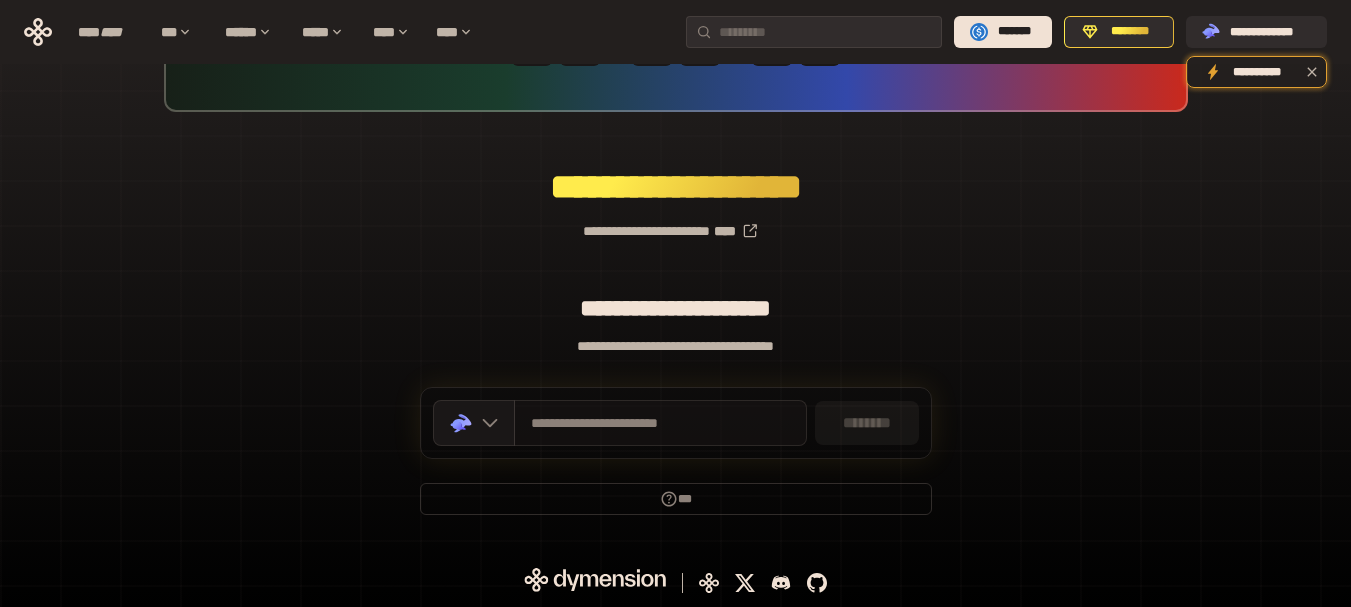 click on "**********" at bounding box center (660, 423) 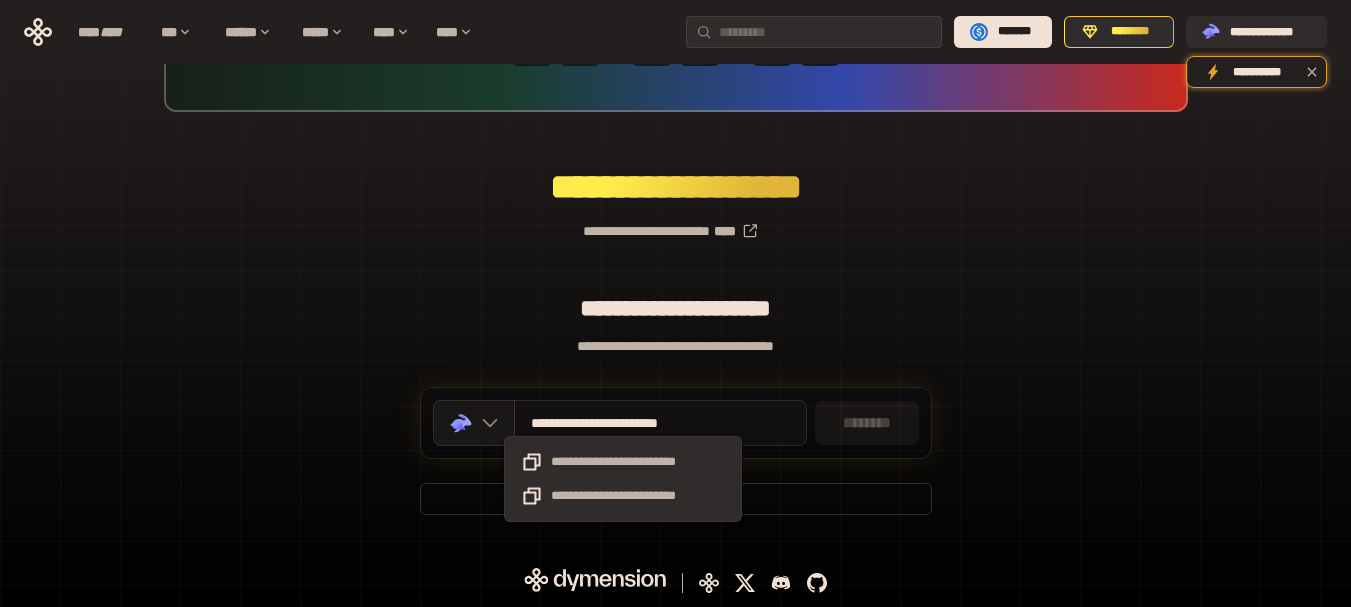 click on "**********" at bounding box center [623, 423] 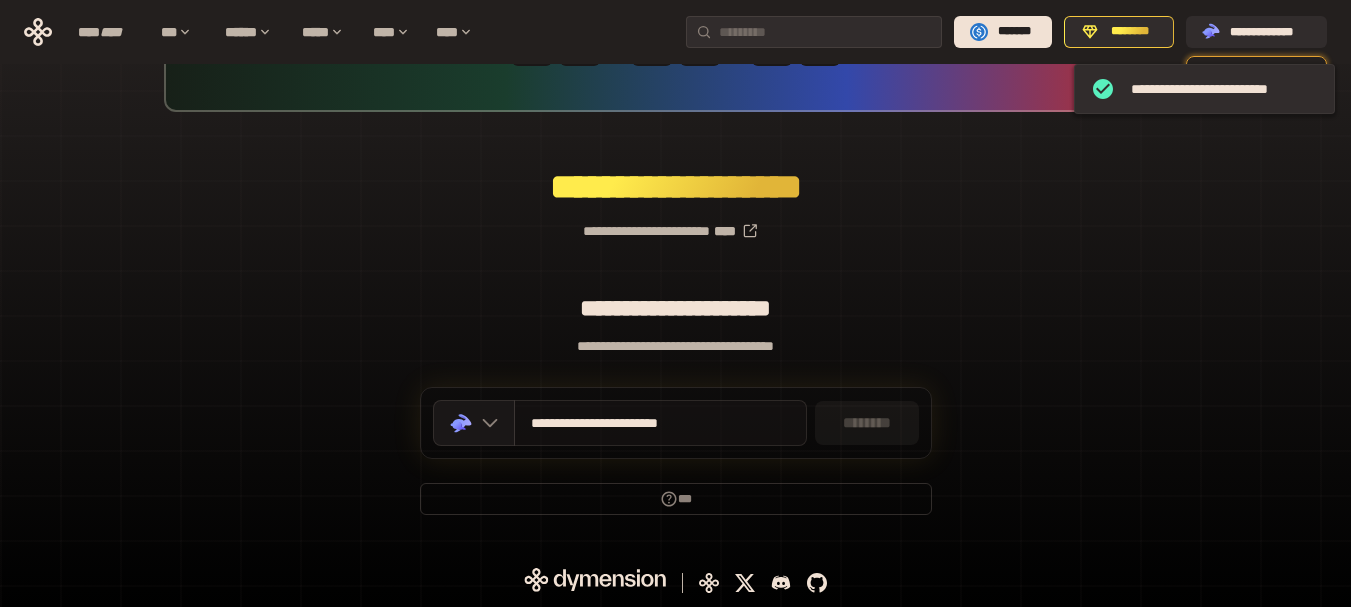 click on "**********" at bounding box center (623, 423) 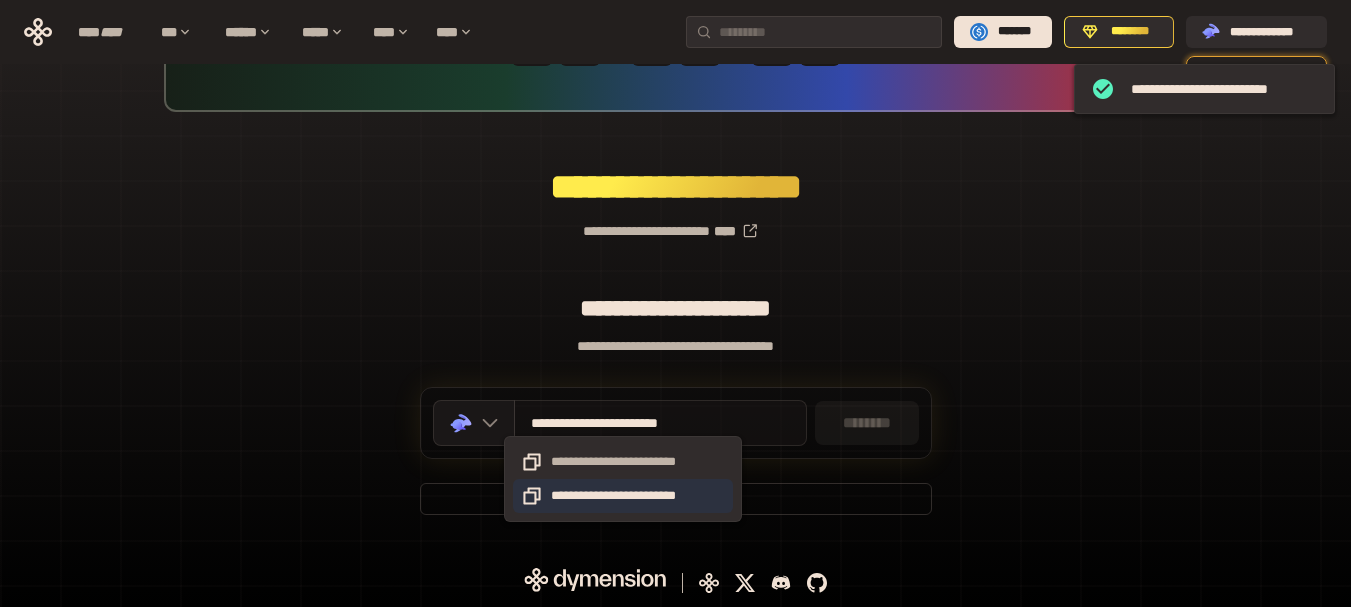 click on "**********" at bounding box center [623, 496] 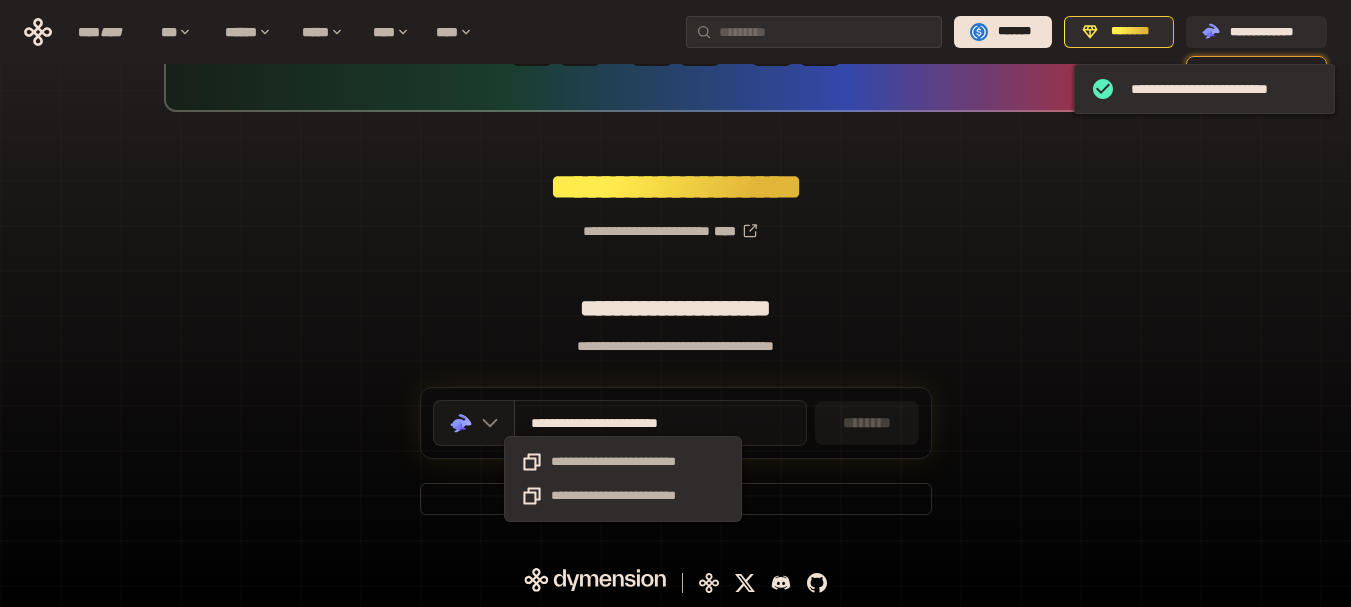 click on "**********" at bounding box center (623, 423) 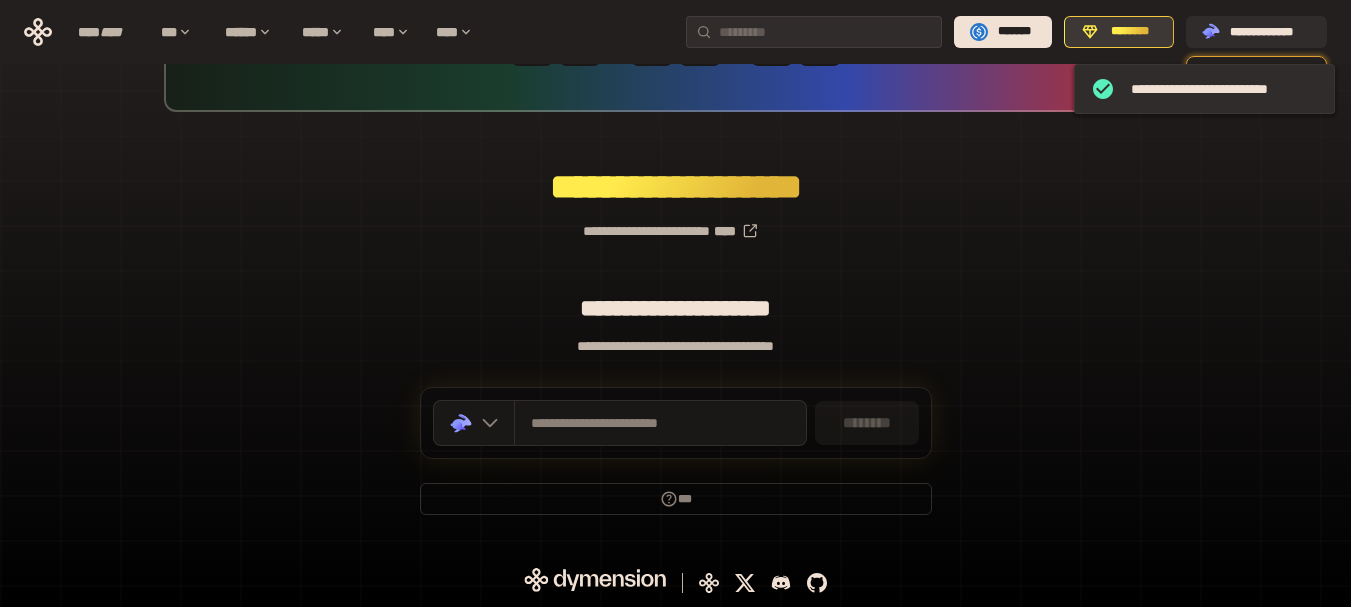 click on "********" at bounding box center [1130, 32] 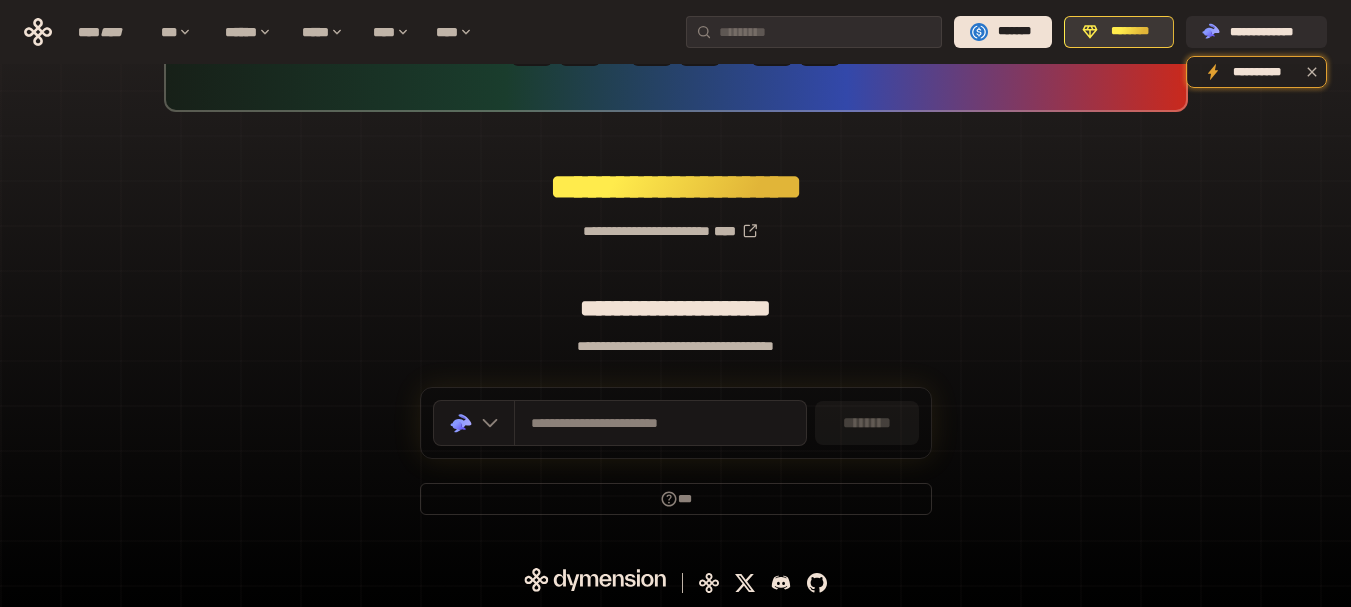 click on "********" at bounding box center (1130, 32) 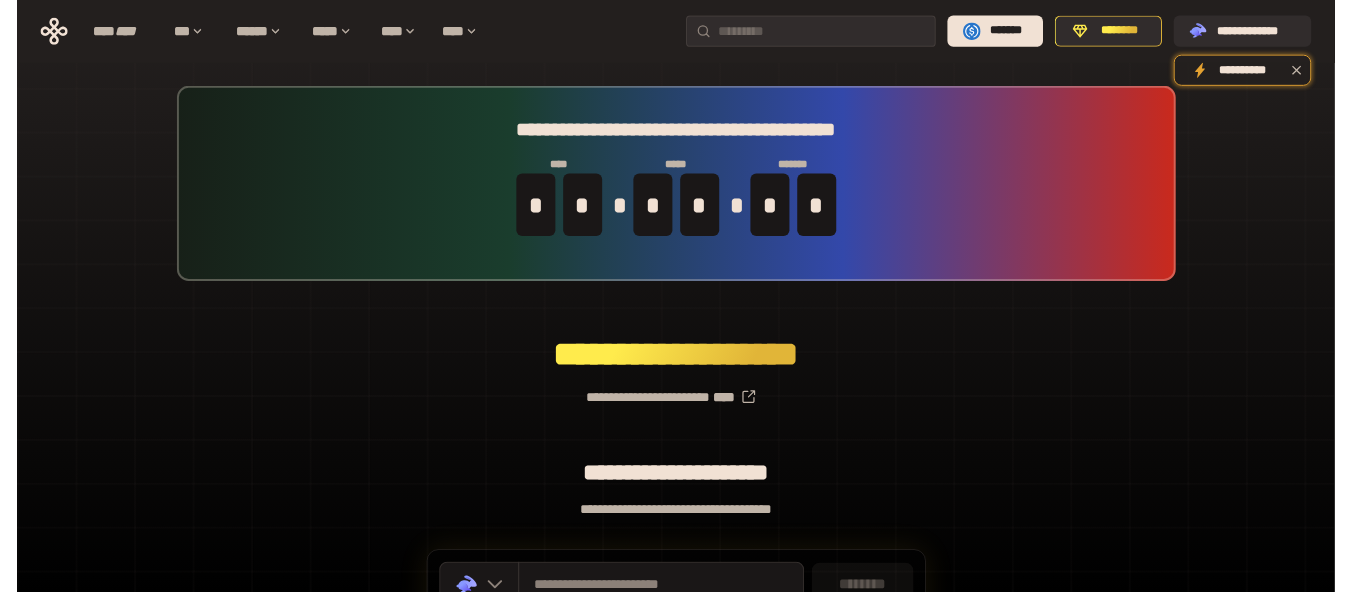 scroll, scrollTop: 176, scrollLeft: 0, axis: vertical 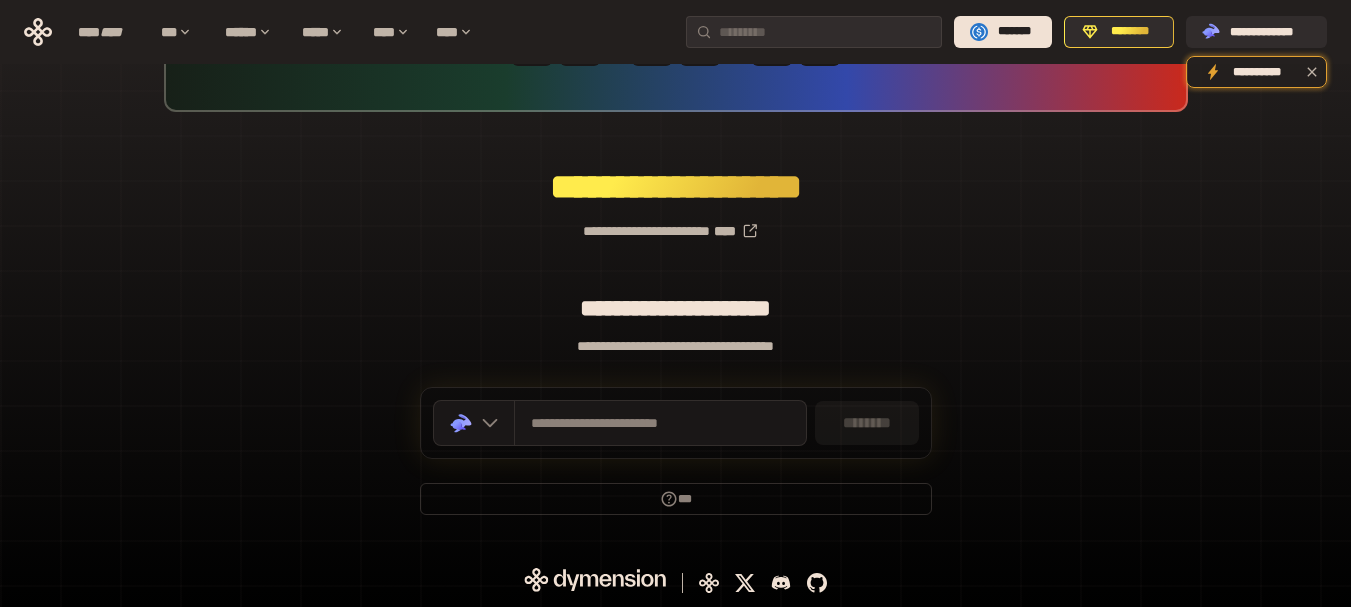 click on "********" at bounding box center [867, 423] 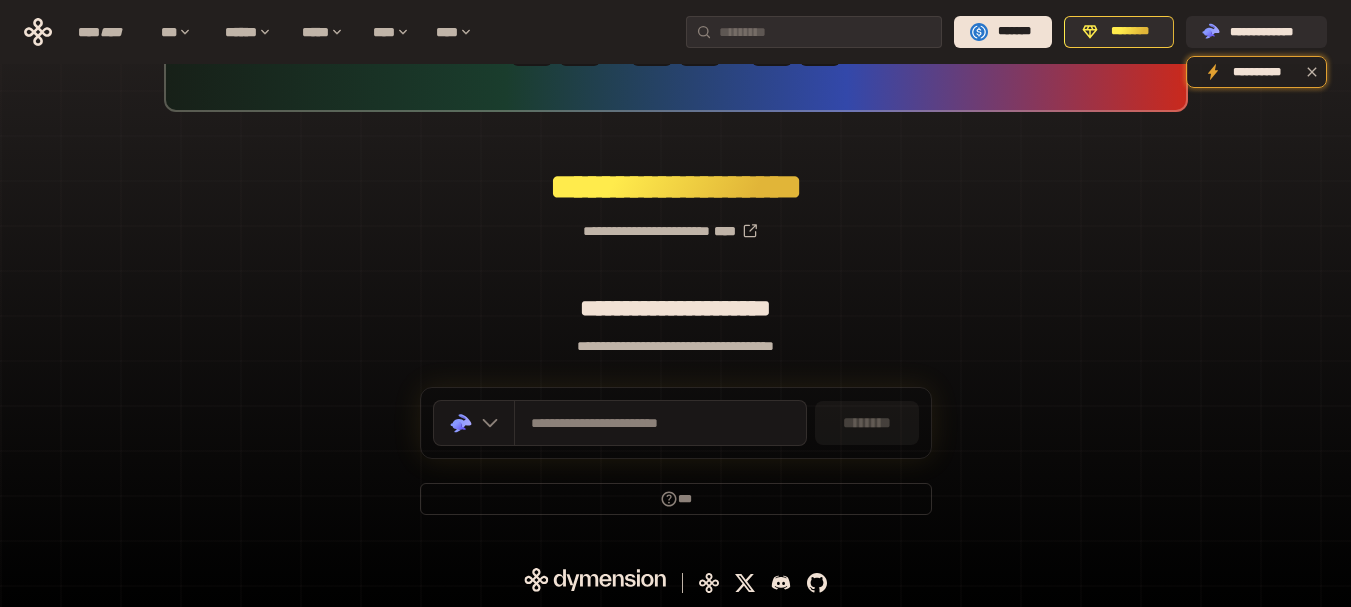 click on "********" at bounding box center (867, 423) 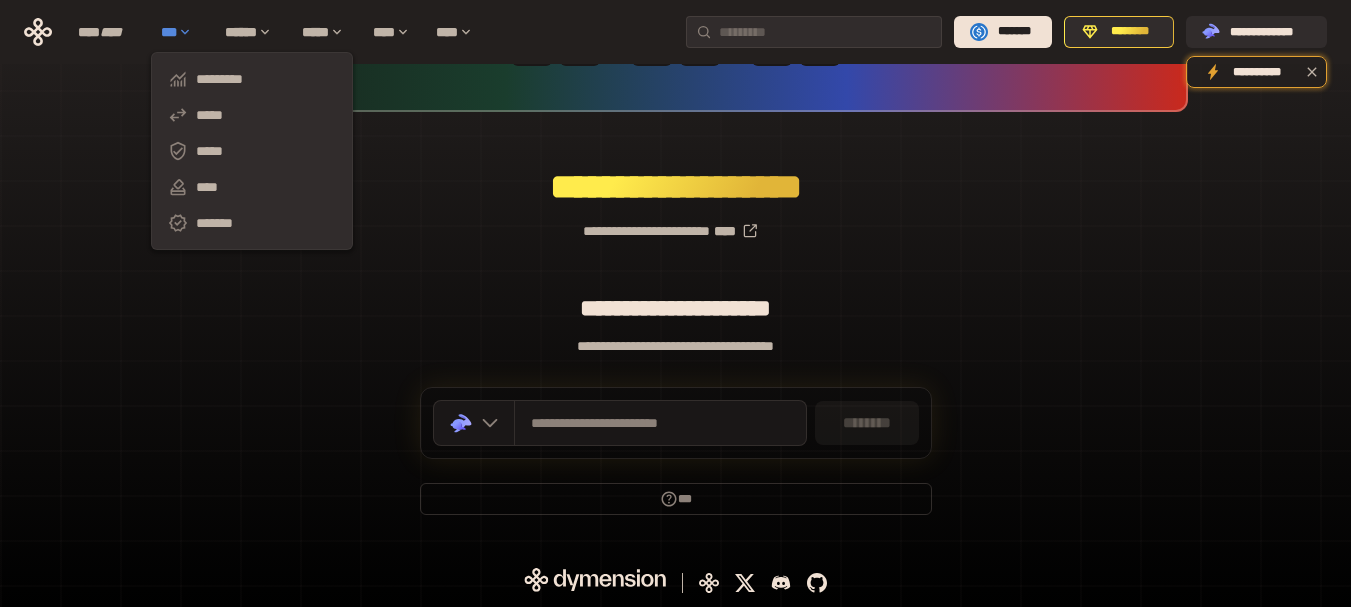 click on "***" at bounding box center [183, 32] 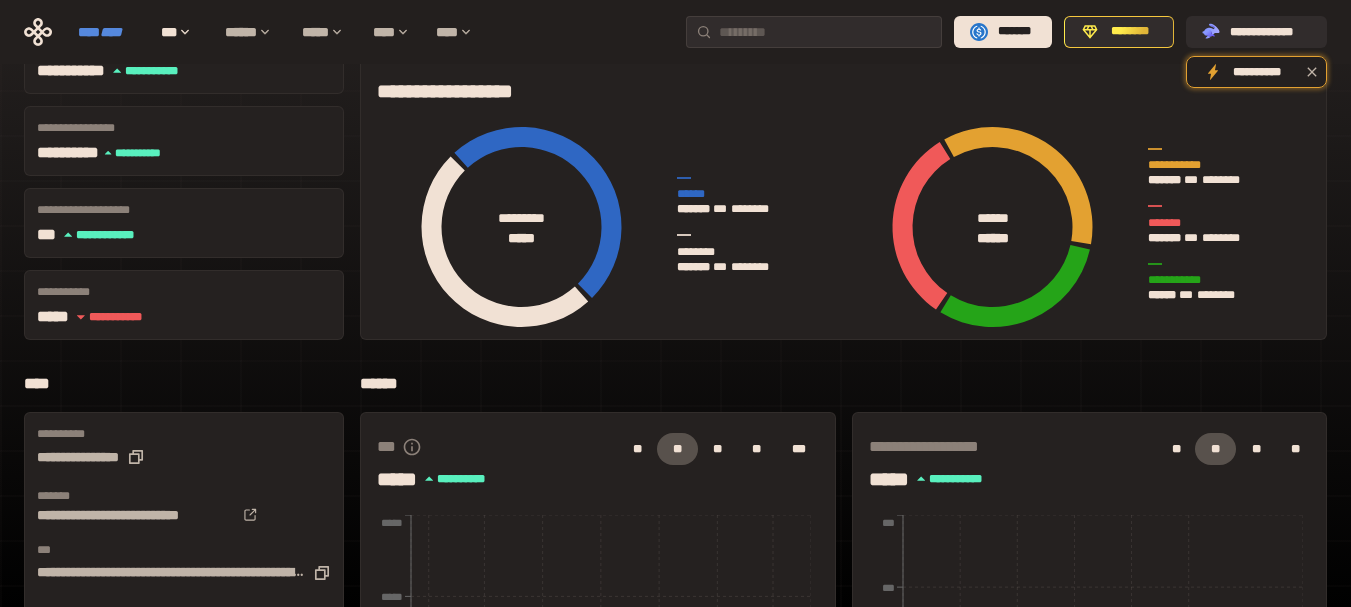 click on "****" at bounding box center [111, 32] 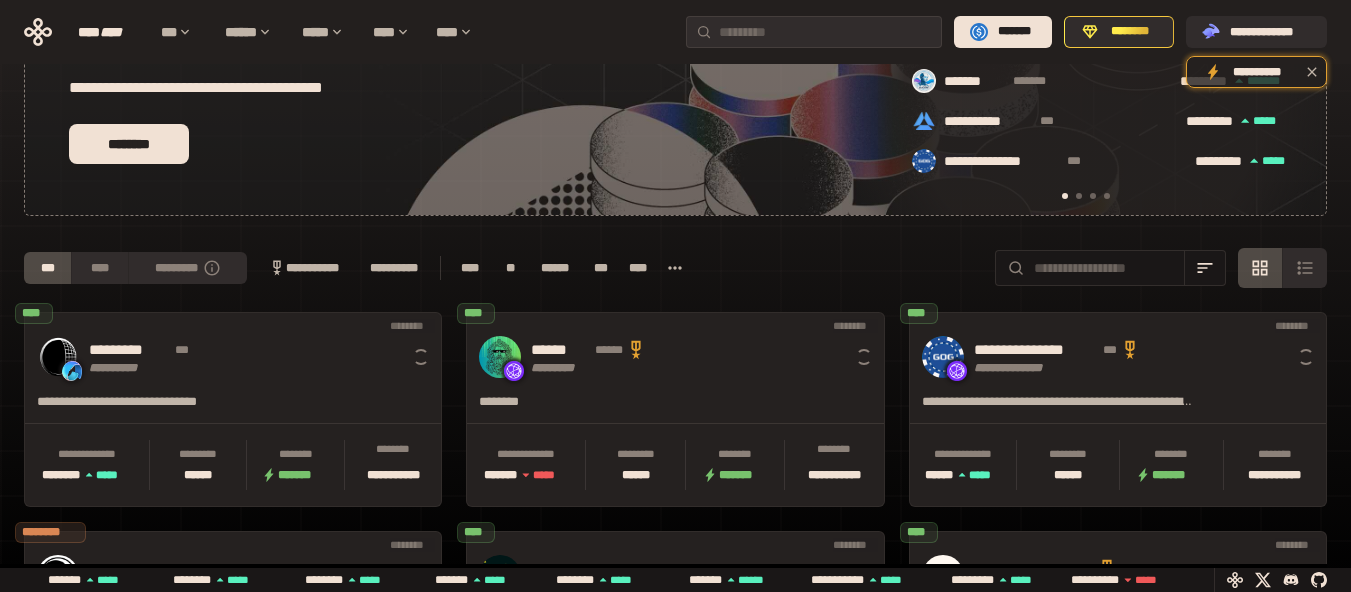 scroll, scrollTop: 0, scrollLeft: 16, axis: horizontal 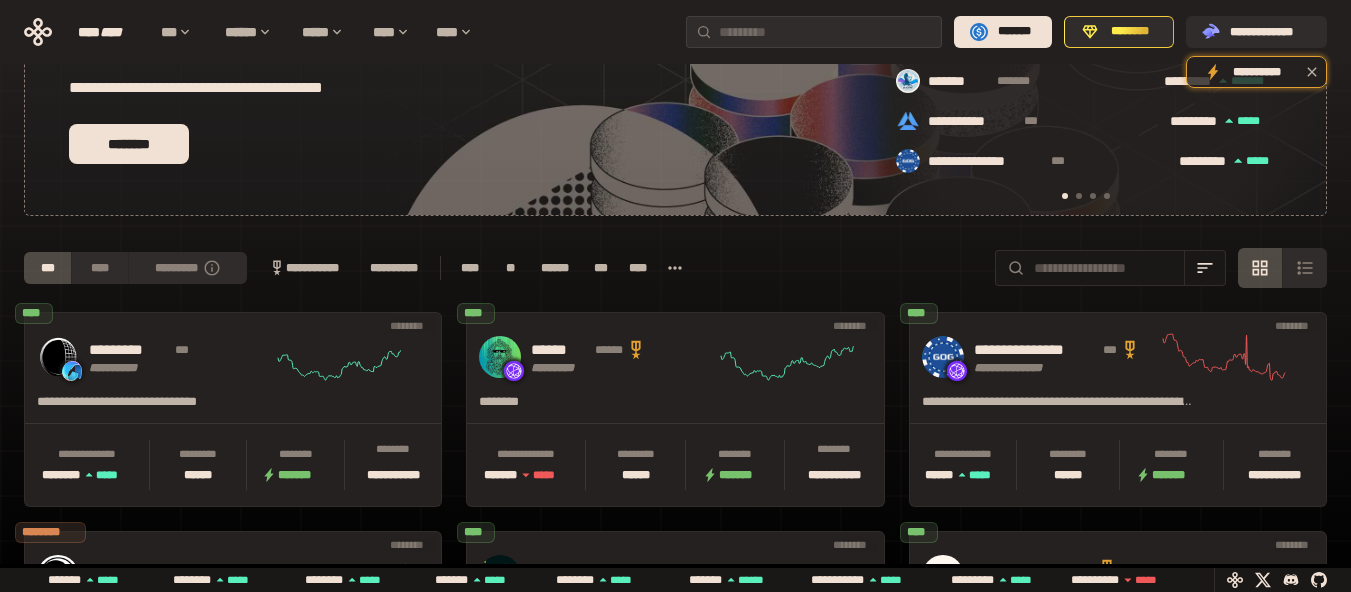 click 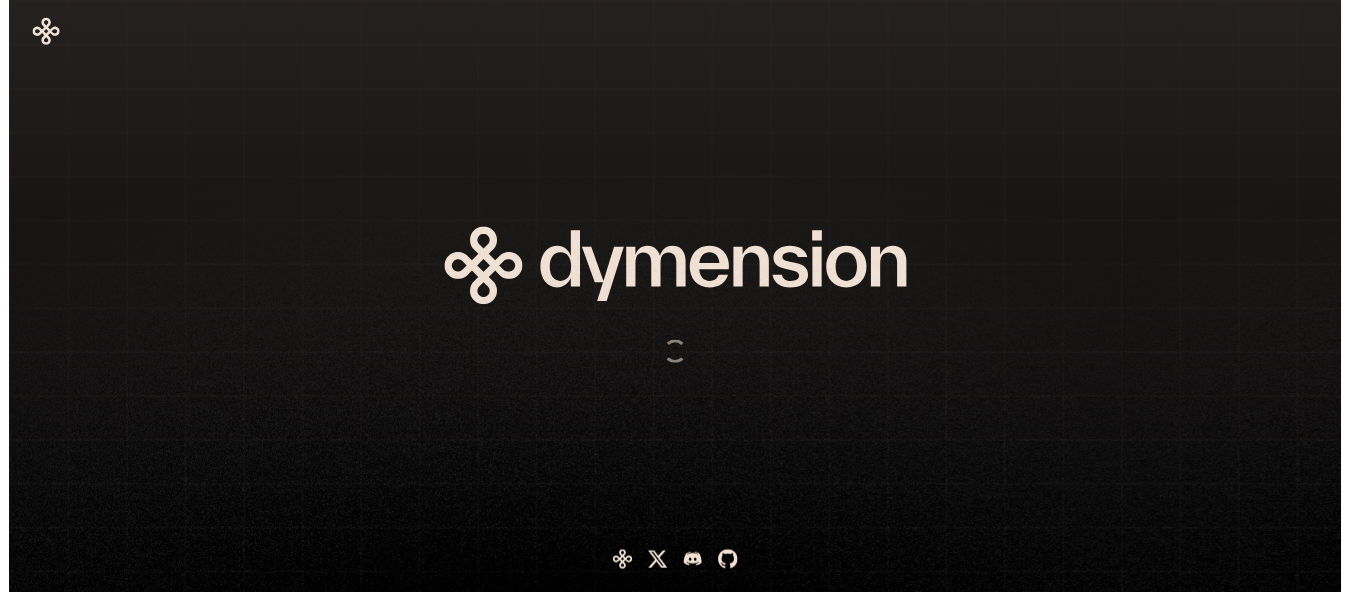 scroll, scrollTop: 0, scrollLeft: 0, axis: both 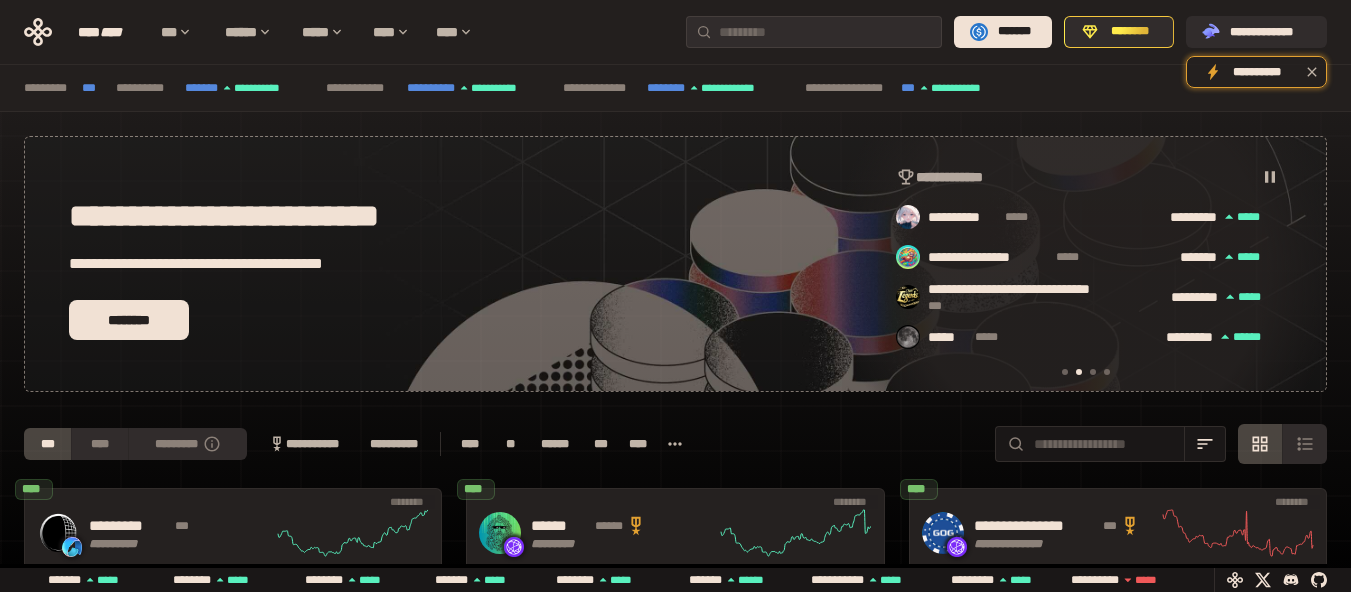 click on "**********" at bounding box center [675, 707] 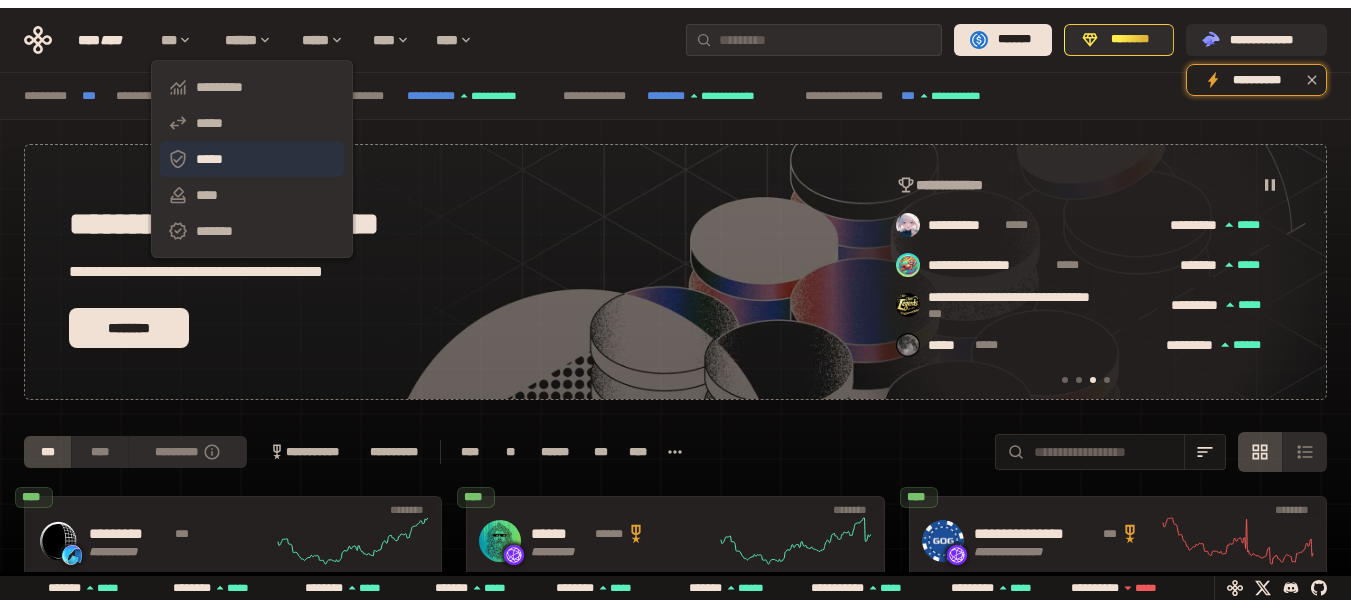 scroll, scrollTop: 0, scrollLeft: 856, axis: horizontal 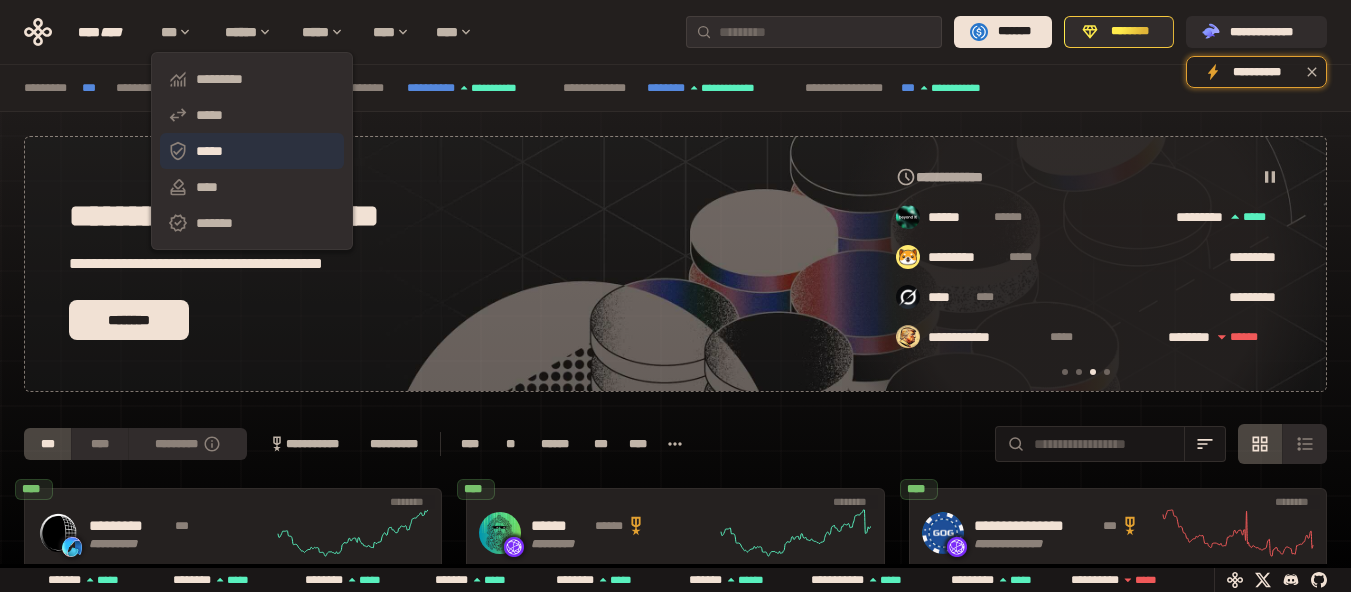 click on "*****" at bounding box center [252, 151] 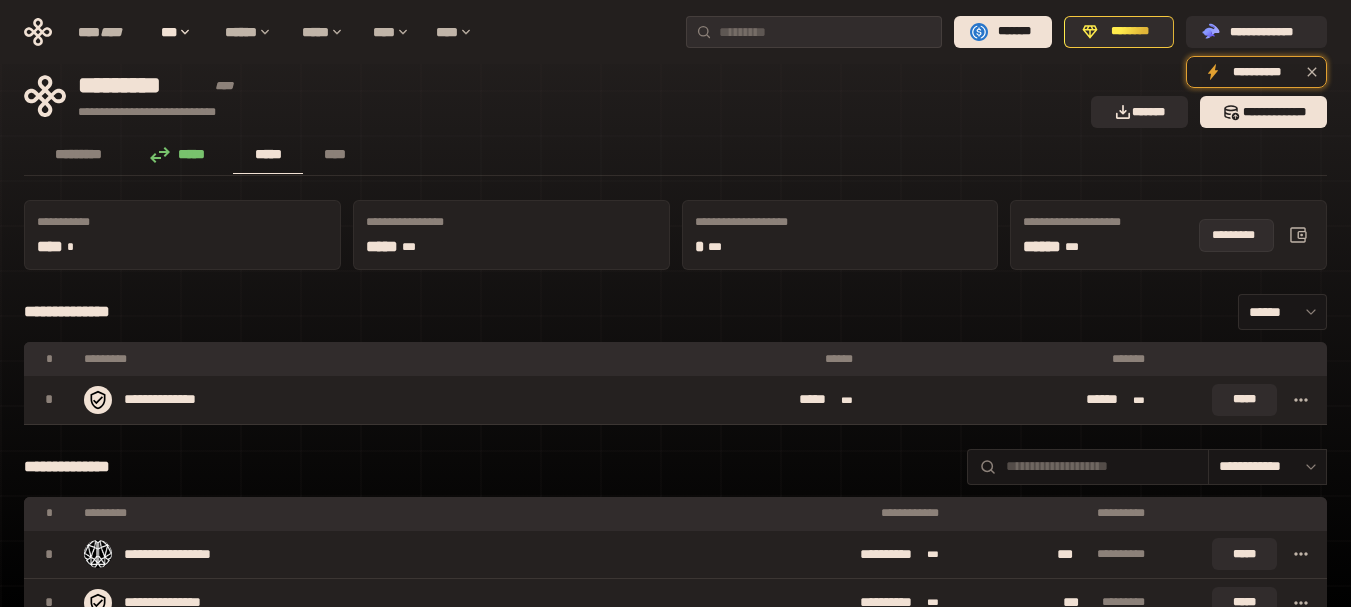 click 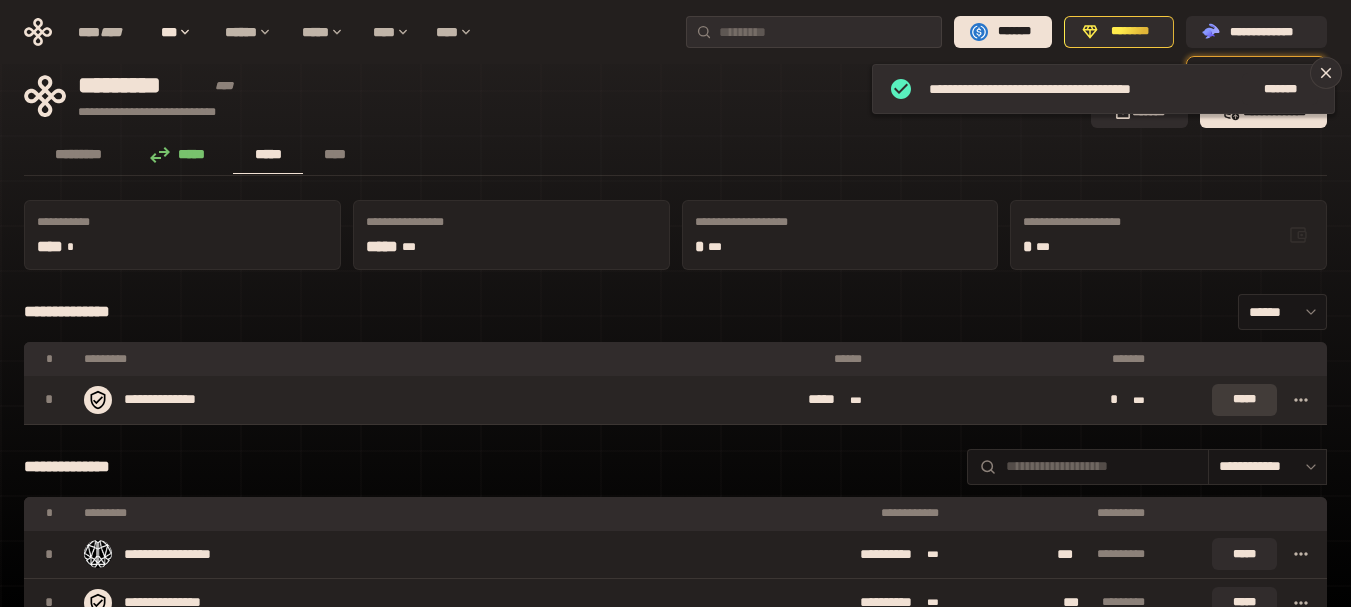 click on "*****" at bounding box center (1244, 400) 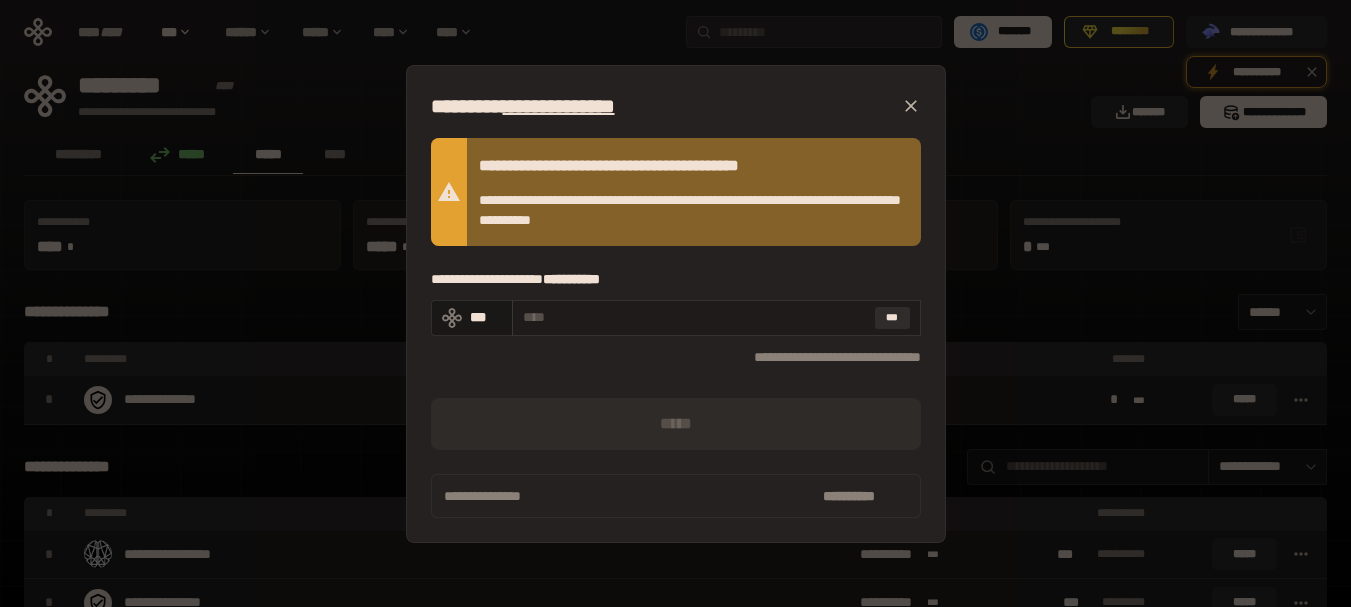 click at bounding box center [695, 317] 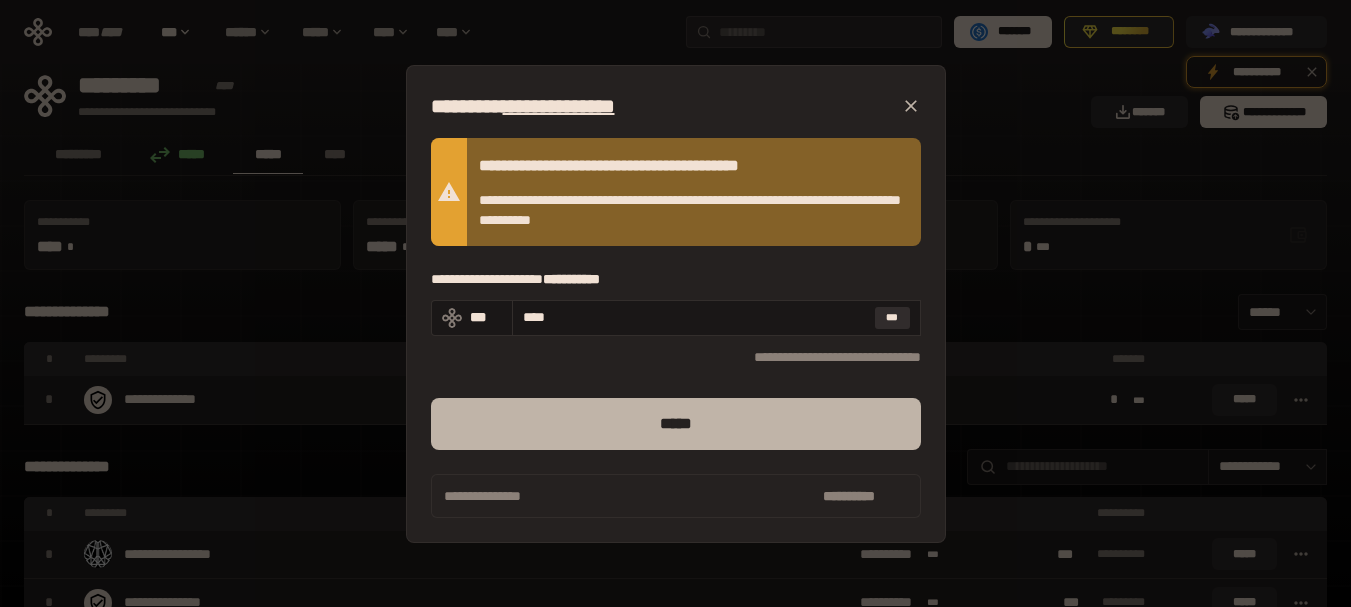 type on "****" 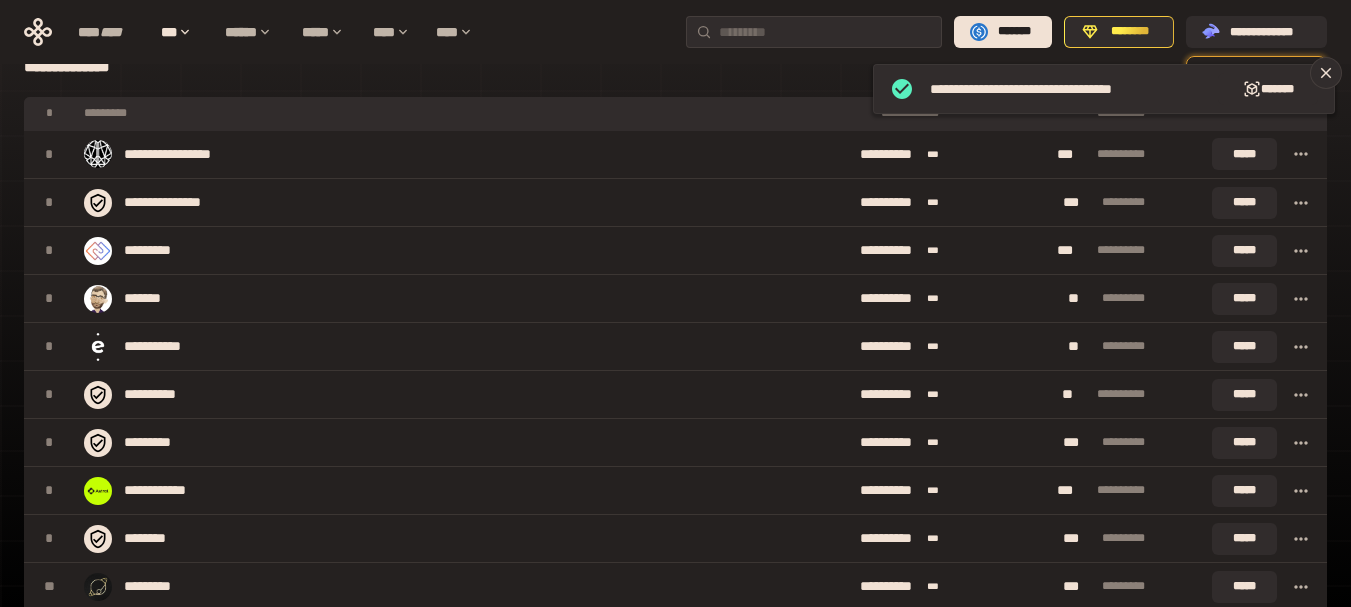 scroll, scrollTop: 0, scrollLeft: 0, axis: both 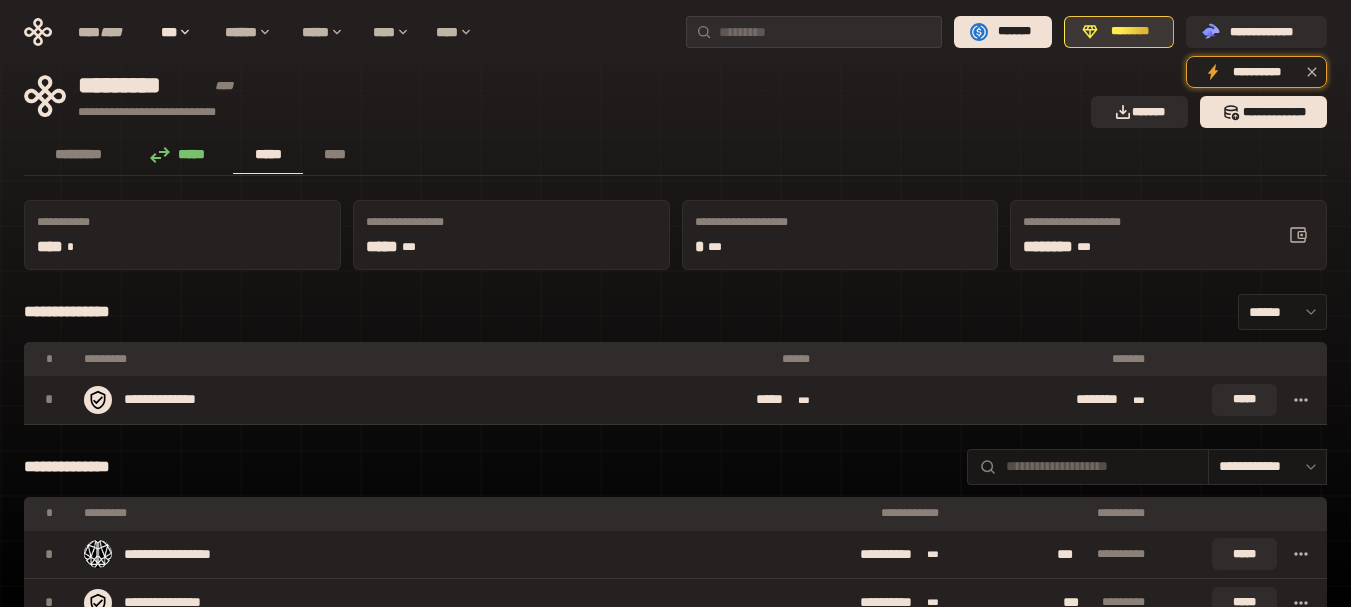 click on "********" at bounding box center (1130, 32) 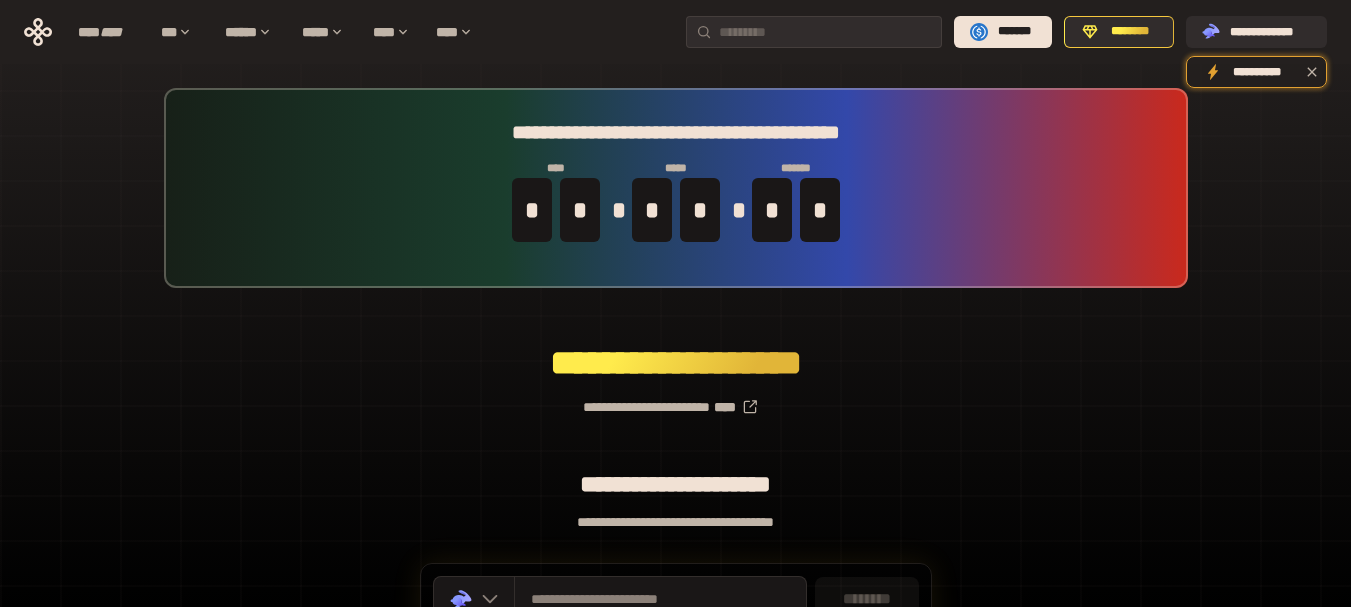 scroll, scrollTop: 176, scrollLeft: 0, axis: vertical 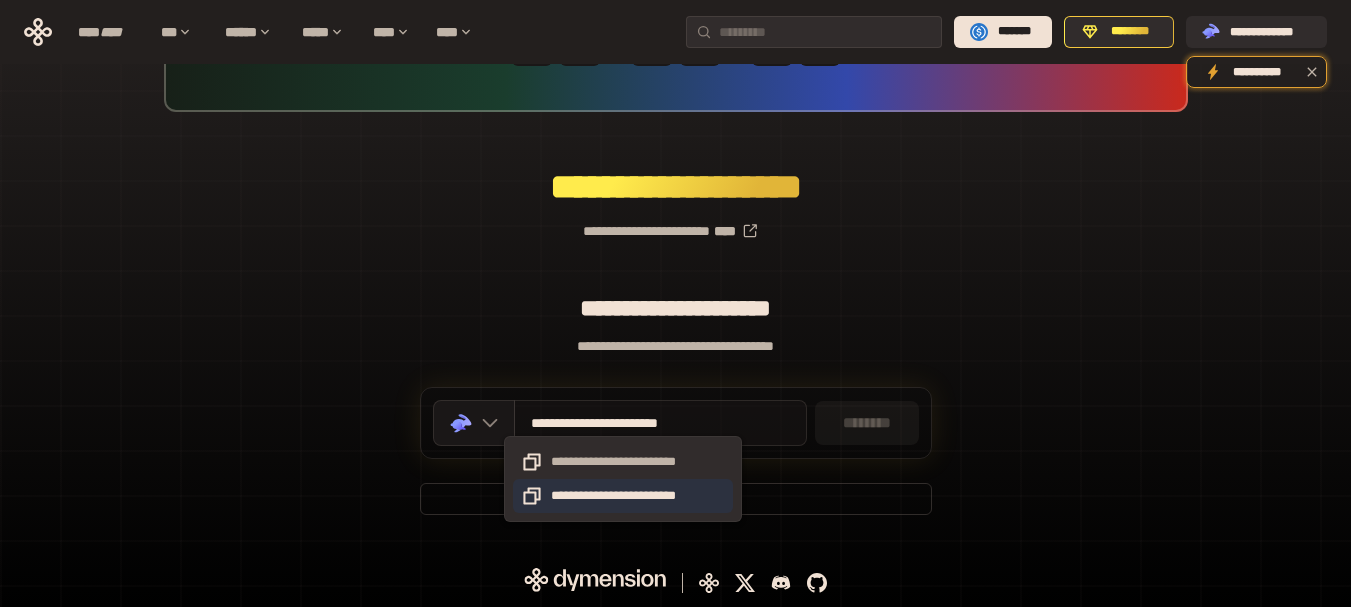 click on "**********" at bounding box center [623, 496] 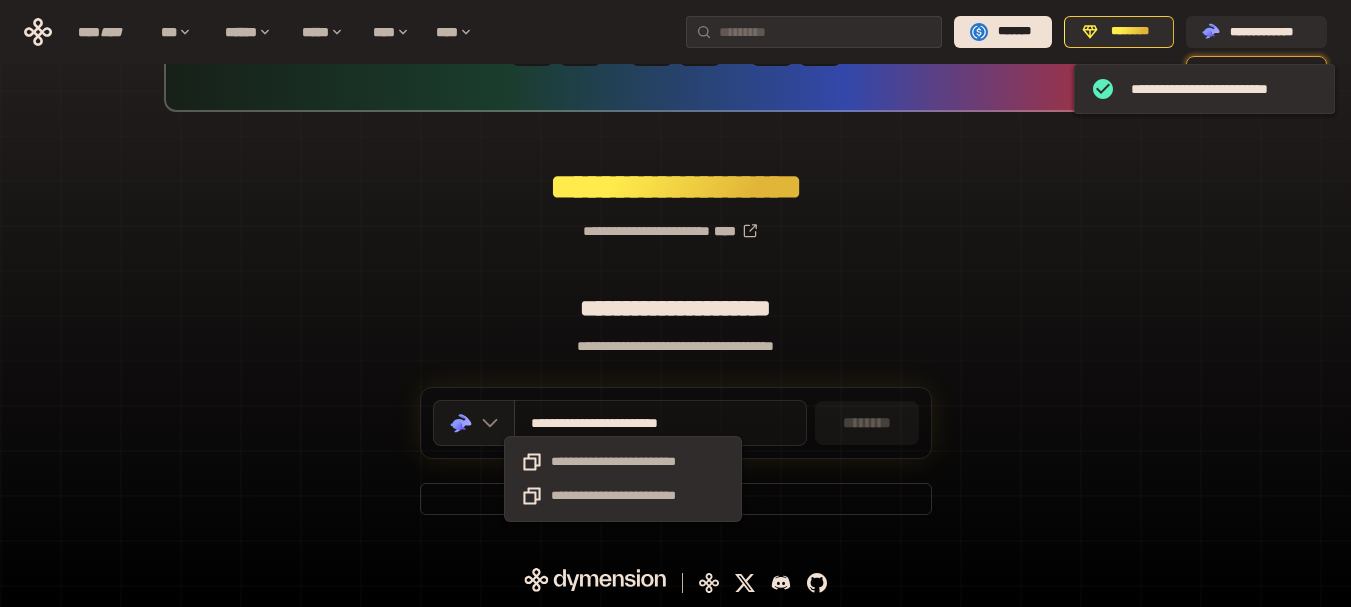 click on "**********" at bounding box center [623, 423] 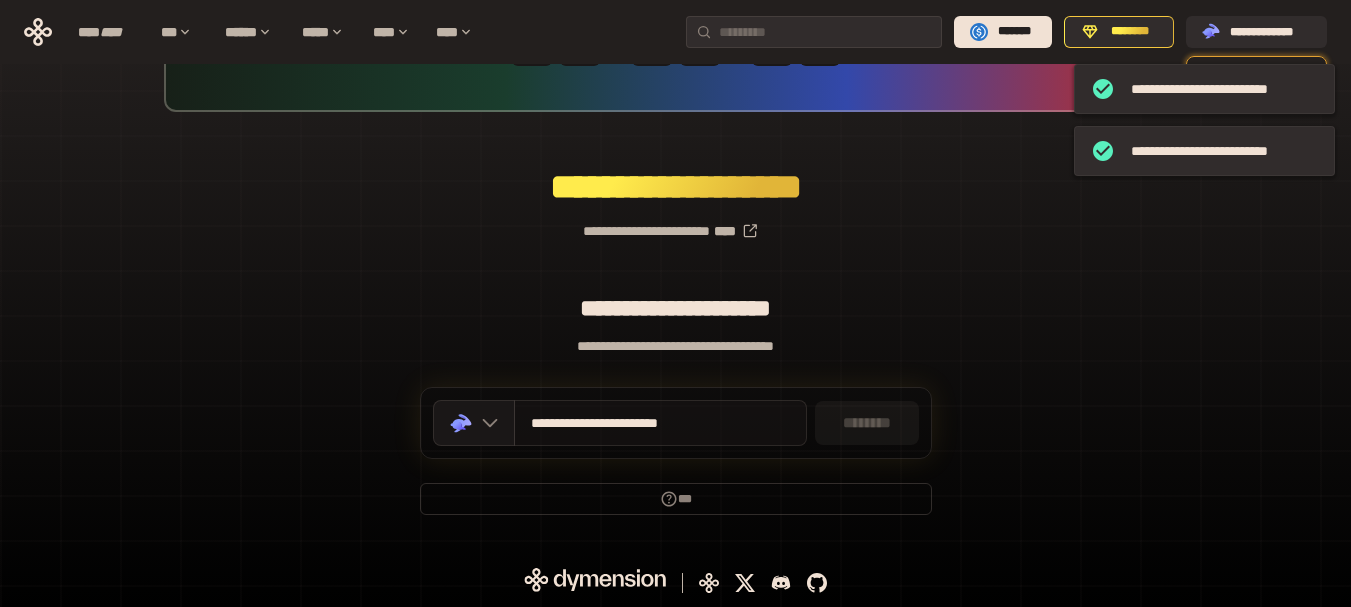 click on "**********" at bounding box center (623, 423) 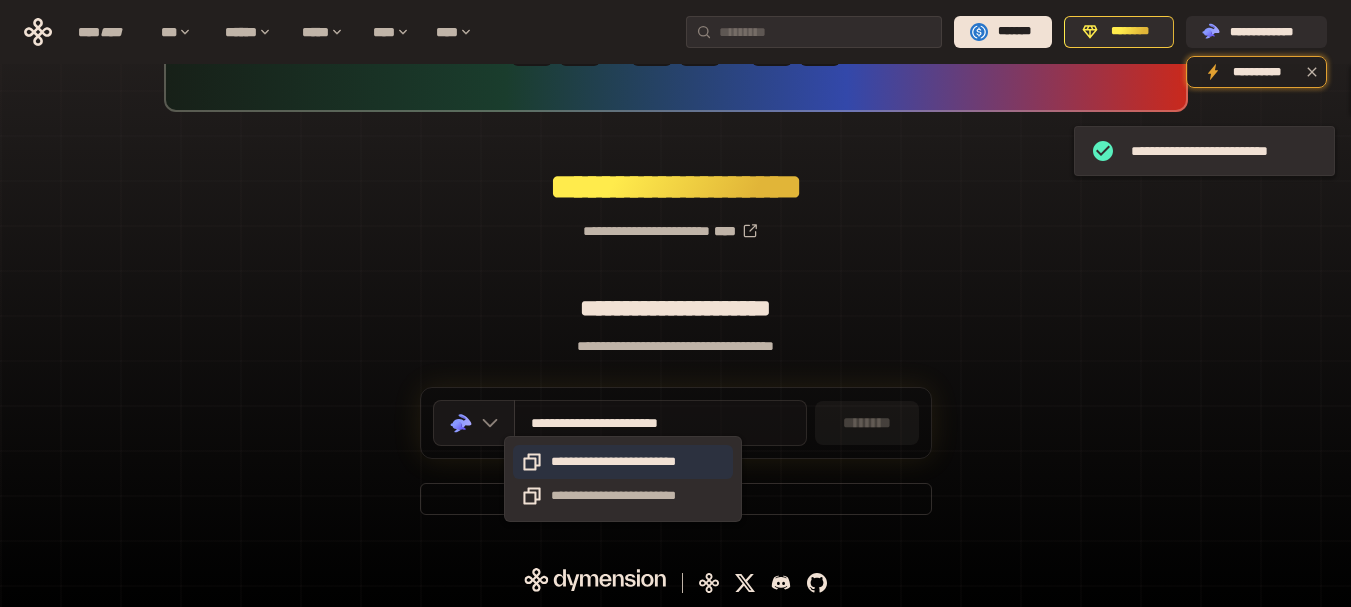 click on "**********" at bounding box center (623, 462) 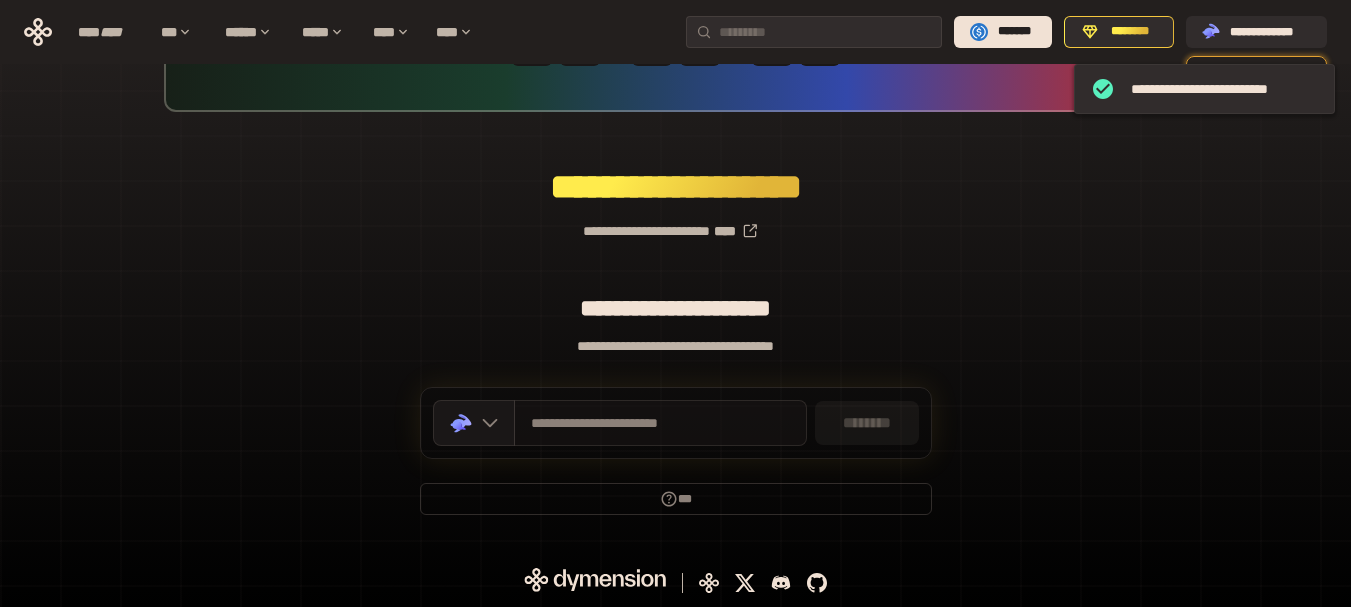 click on "********" at bounding box center [867, 423] 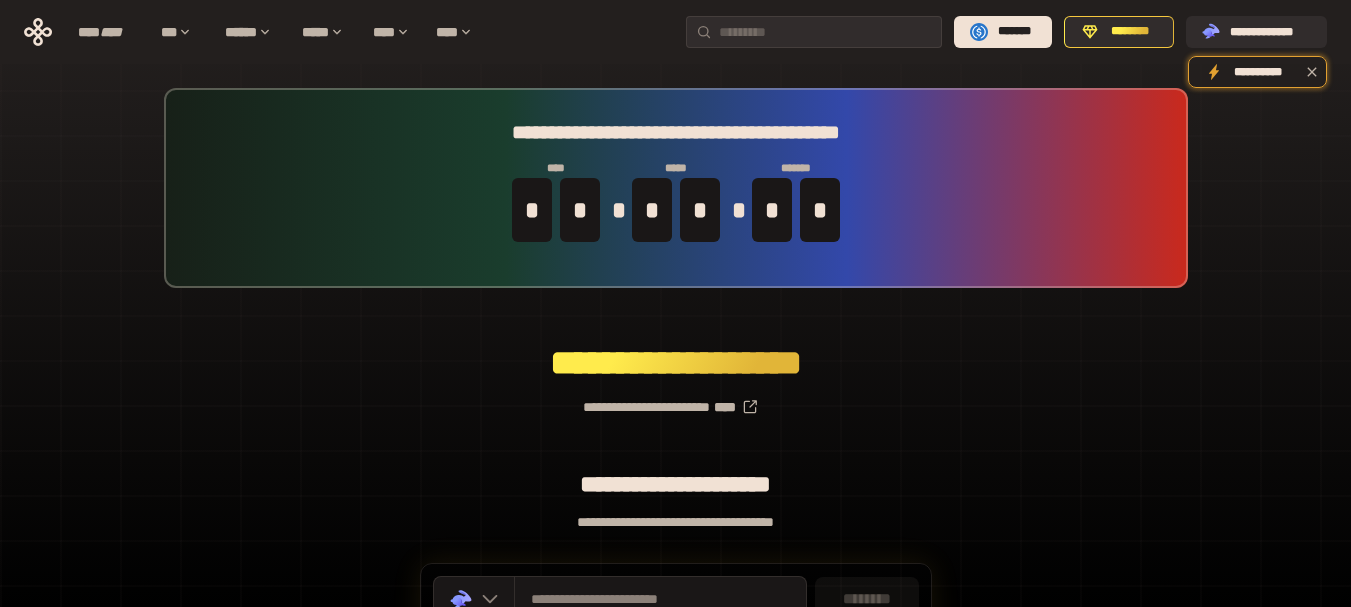 scroll, scrollTop: 176, scrollLeft: 0, axis: vertical 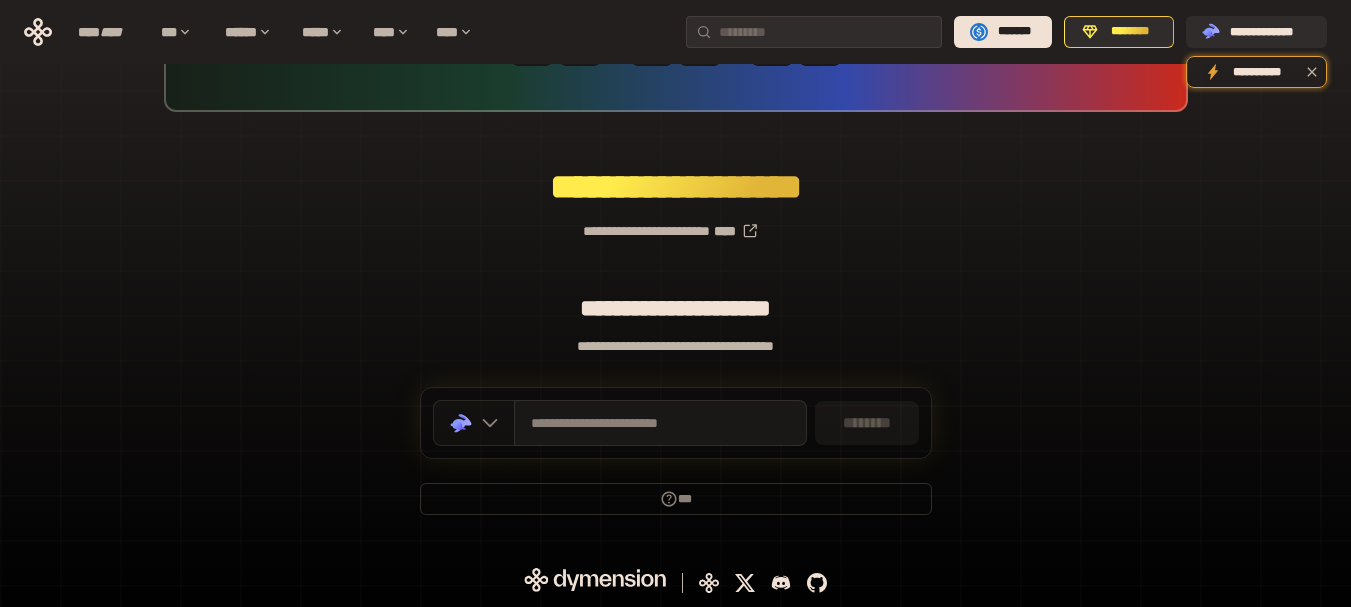 click at bounding box center (485, 423) 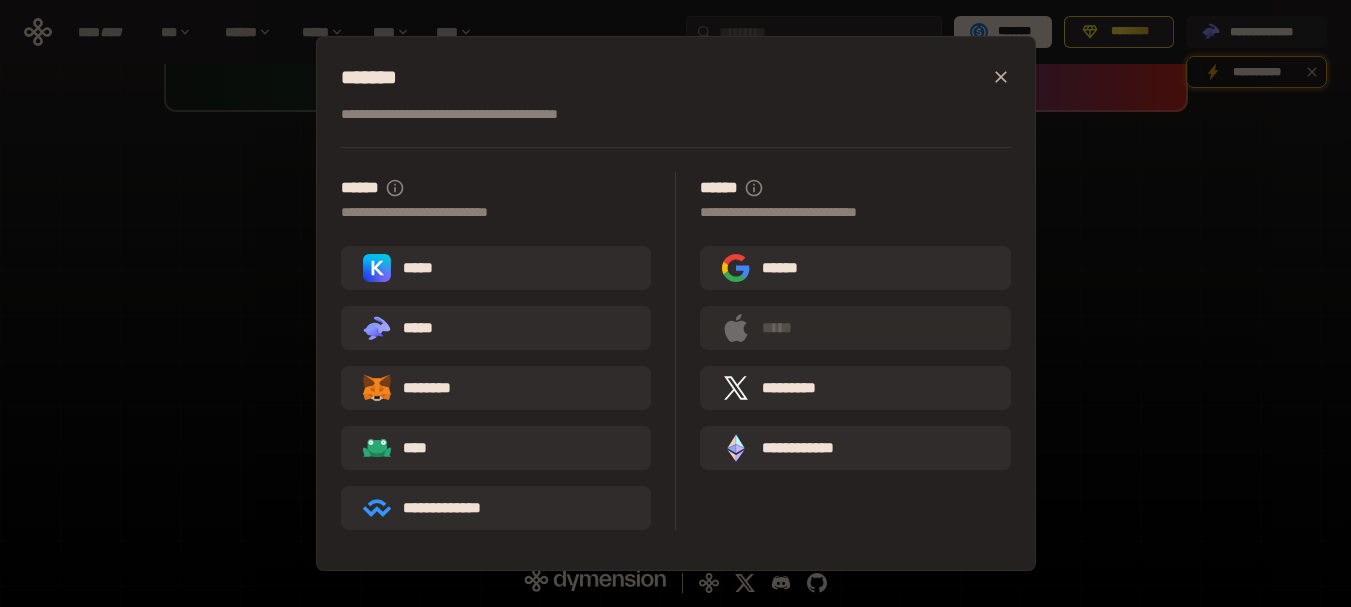 click on "**********" at bounding box center [675, 303] 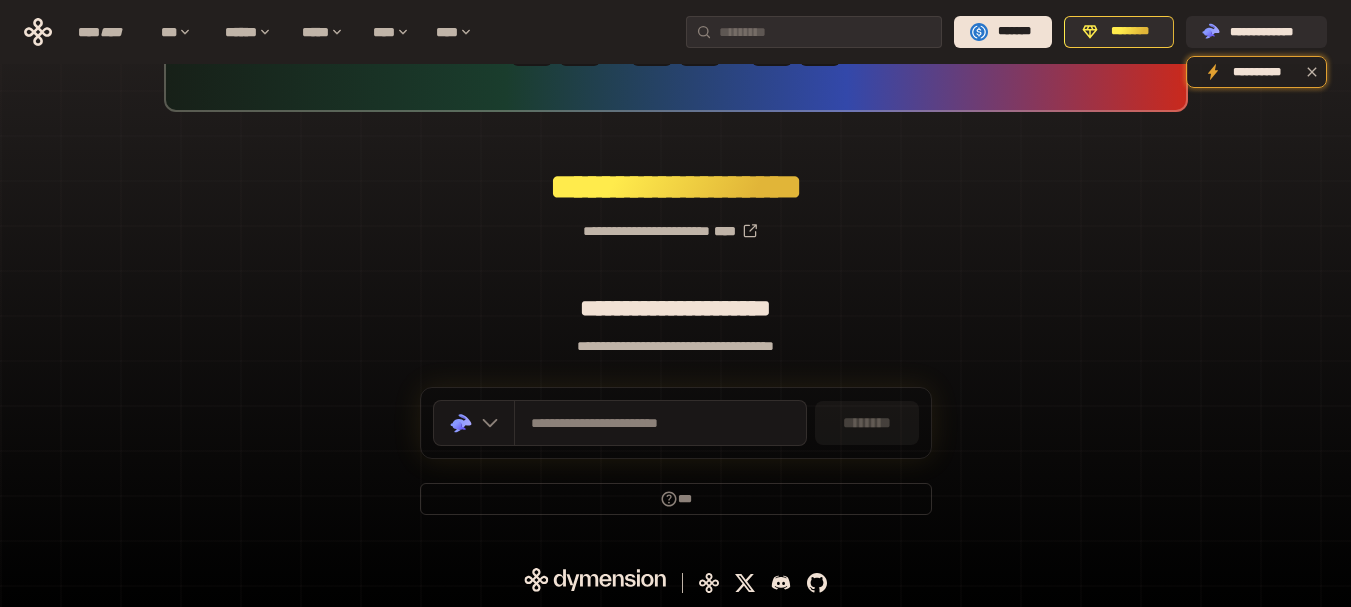 click on "********" at bounding box center [867, 423] 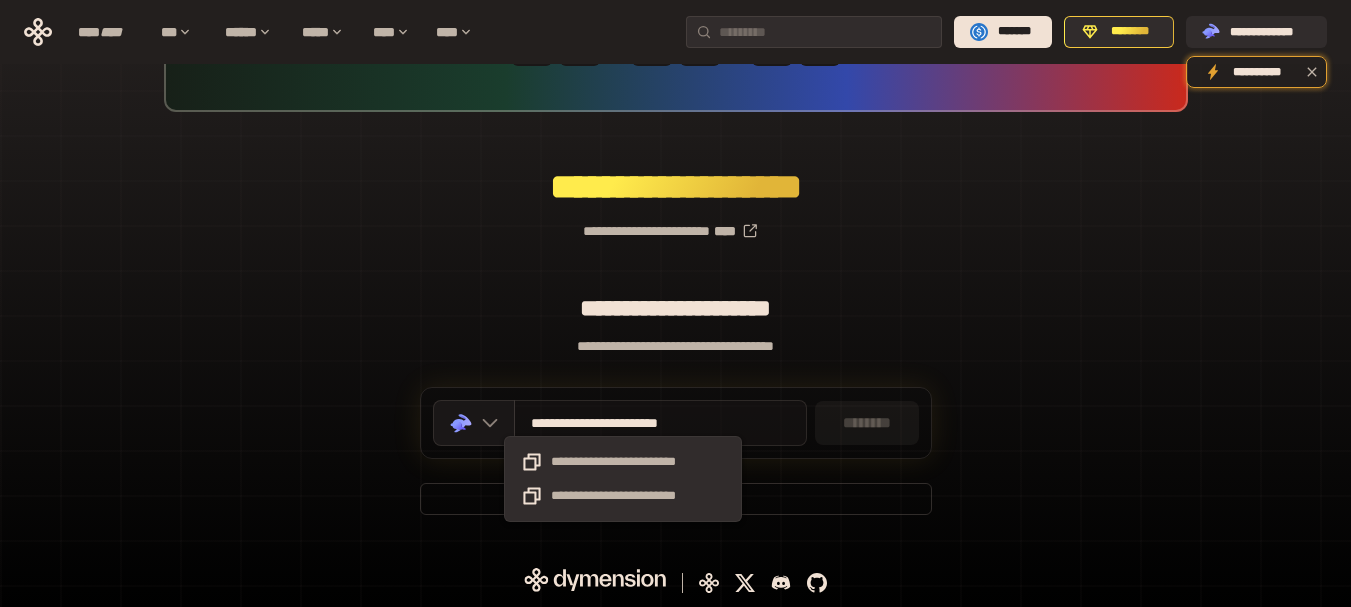 click on "**********" at bounding box center [623, 423] 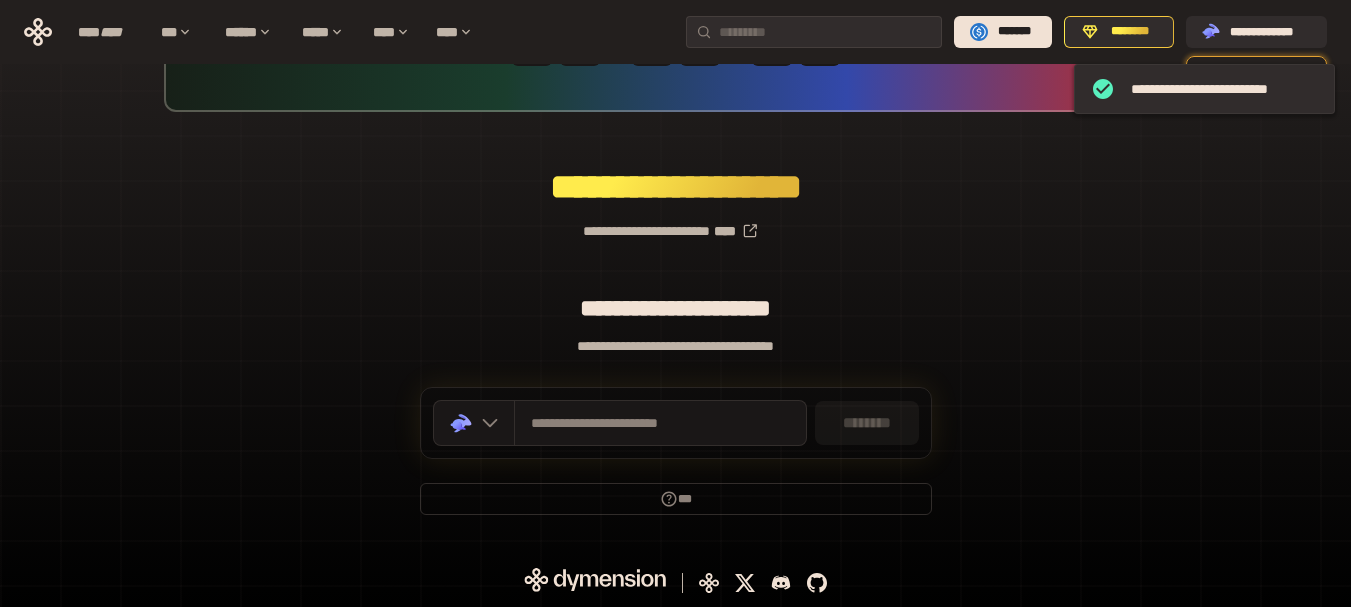 click on "********" at bounding box center (867, 423) 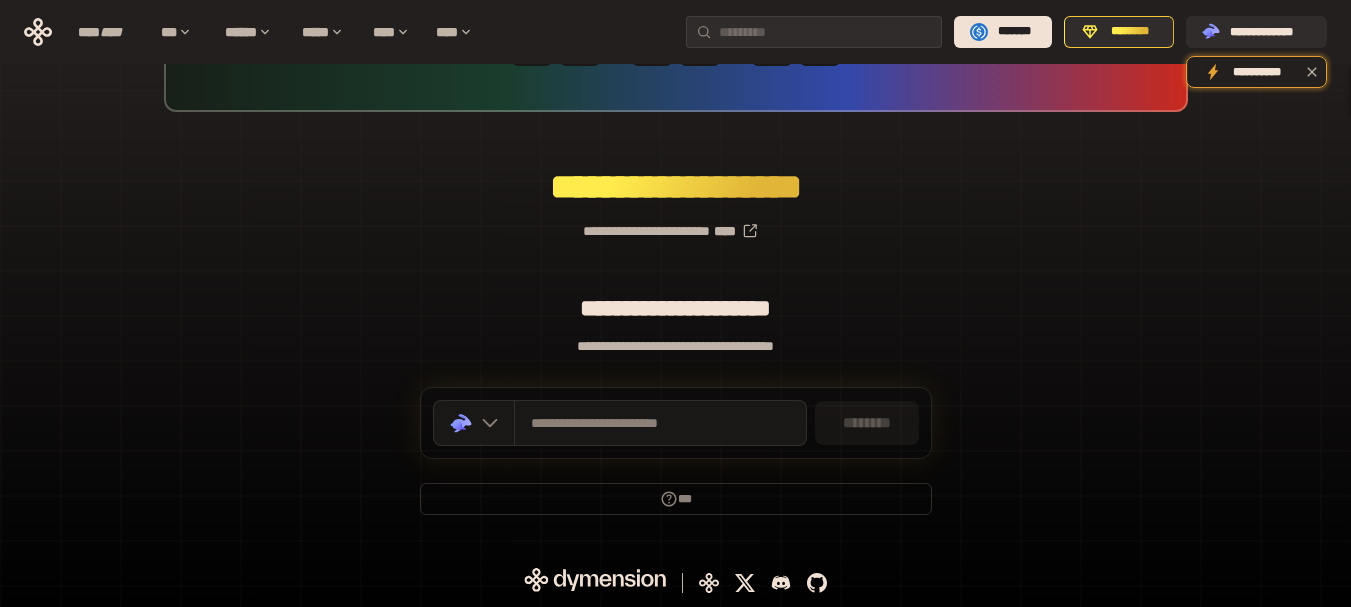 click on "********" at bounding box center (867, 423) 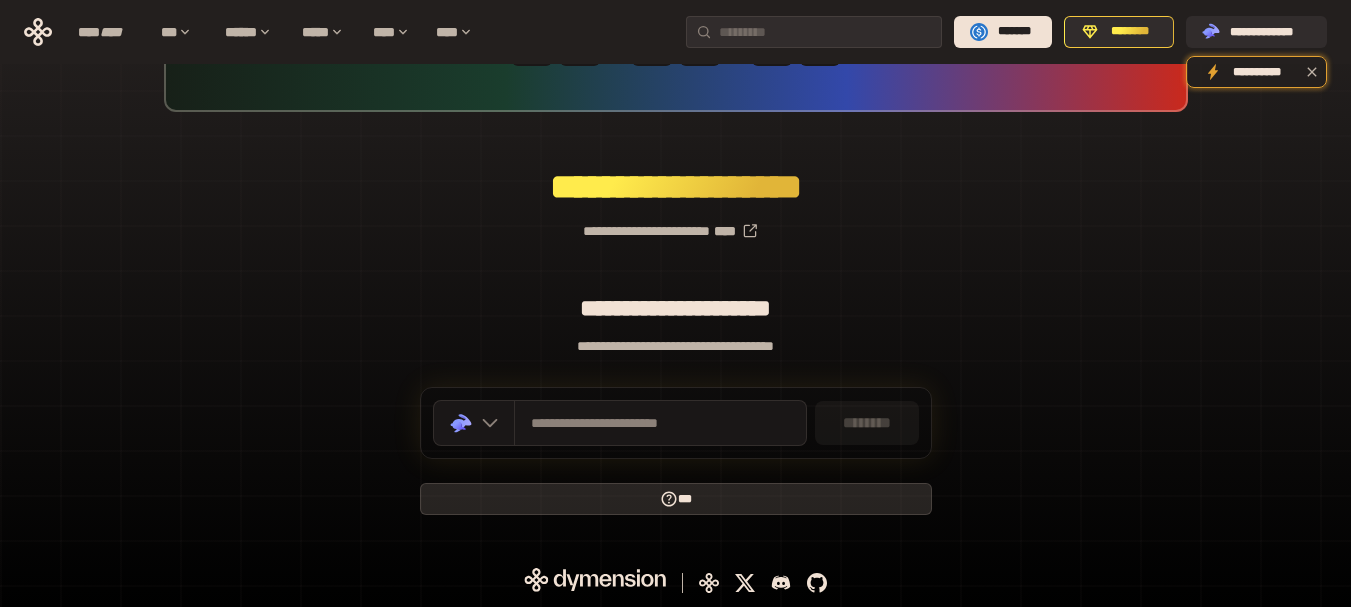 click 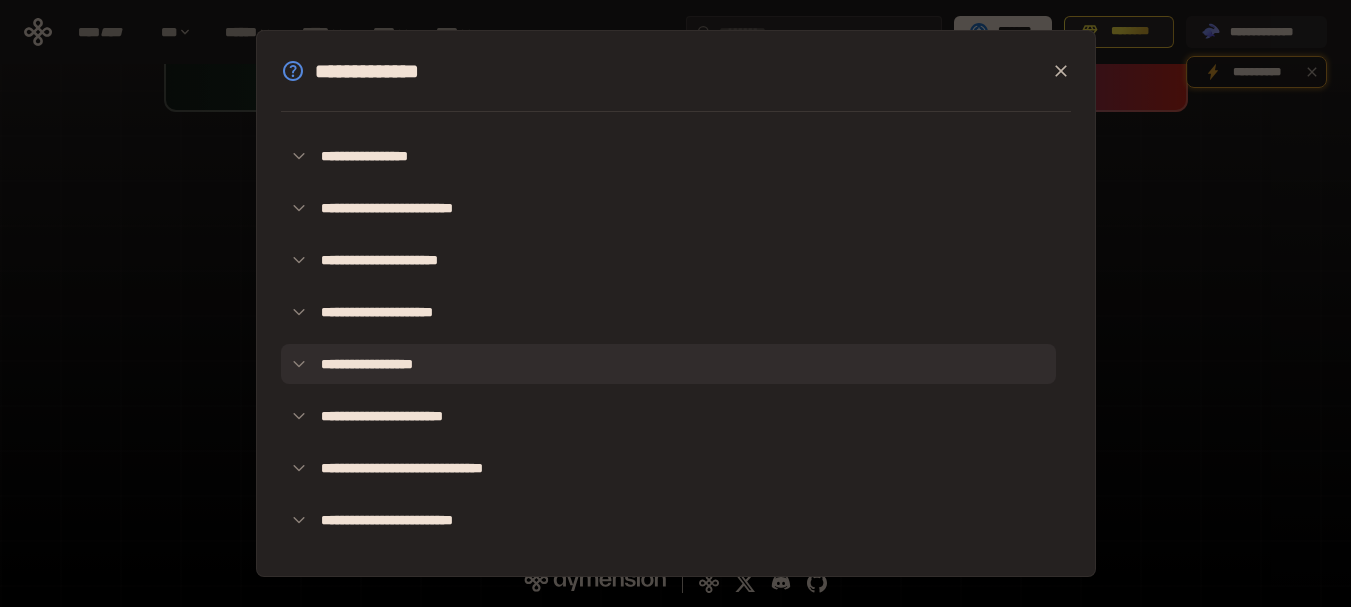 click on "**********" at bounding box center [668, 364] 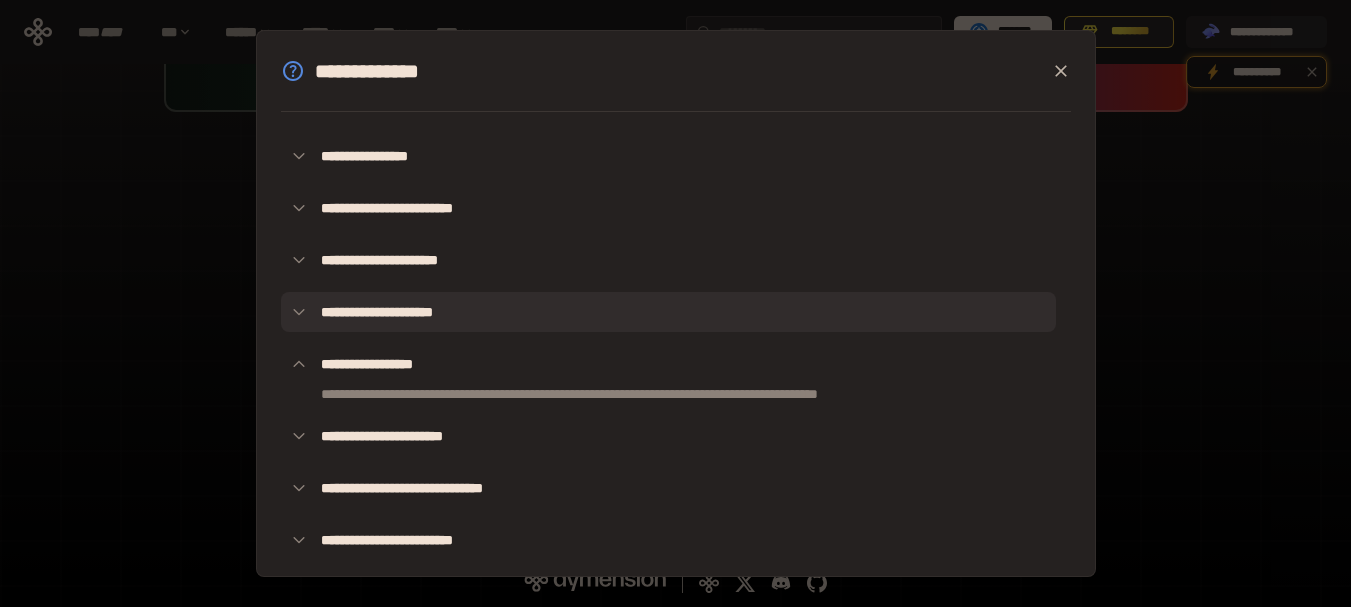 click on "**********" at bounding box center (668, 312) 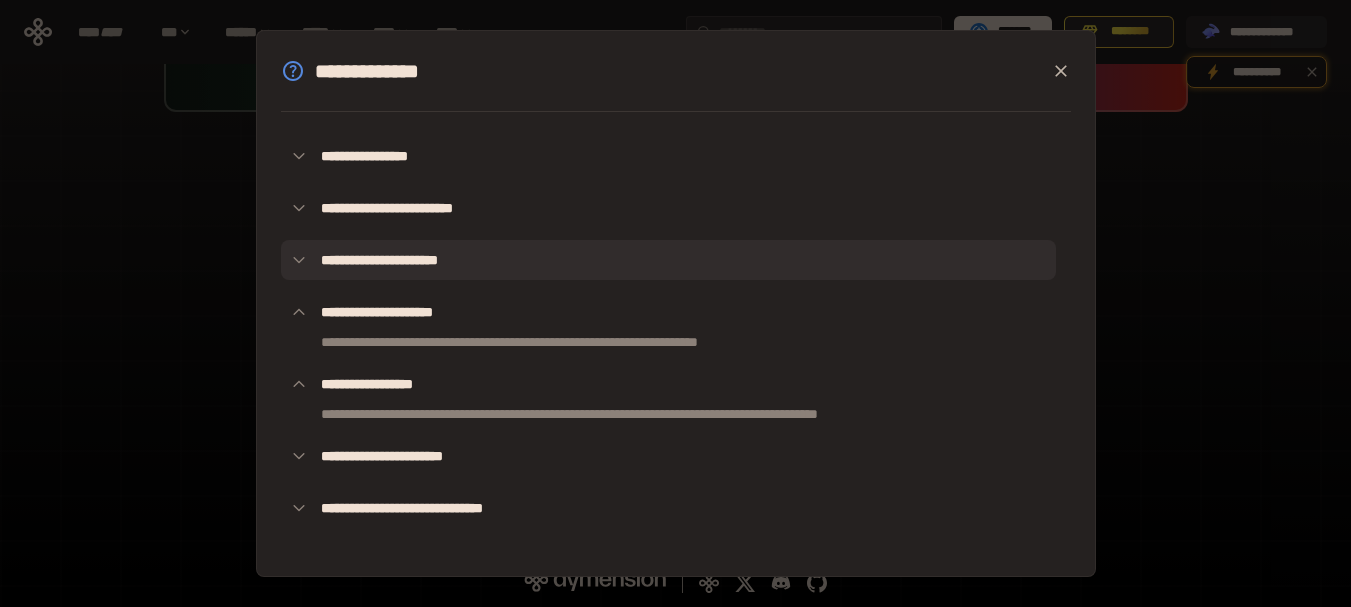 click 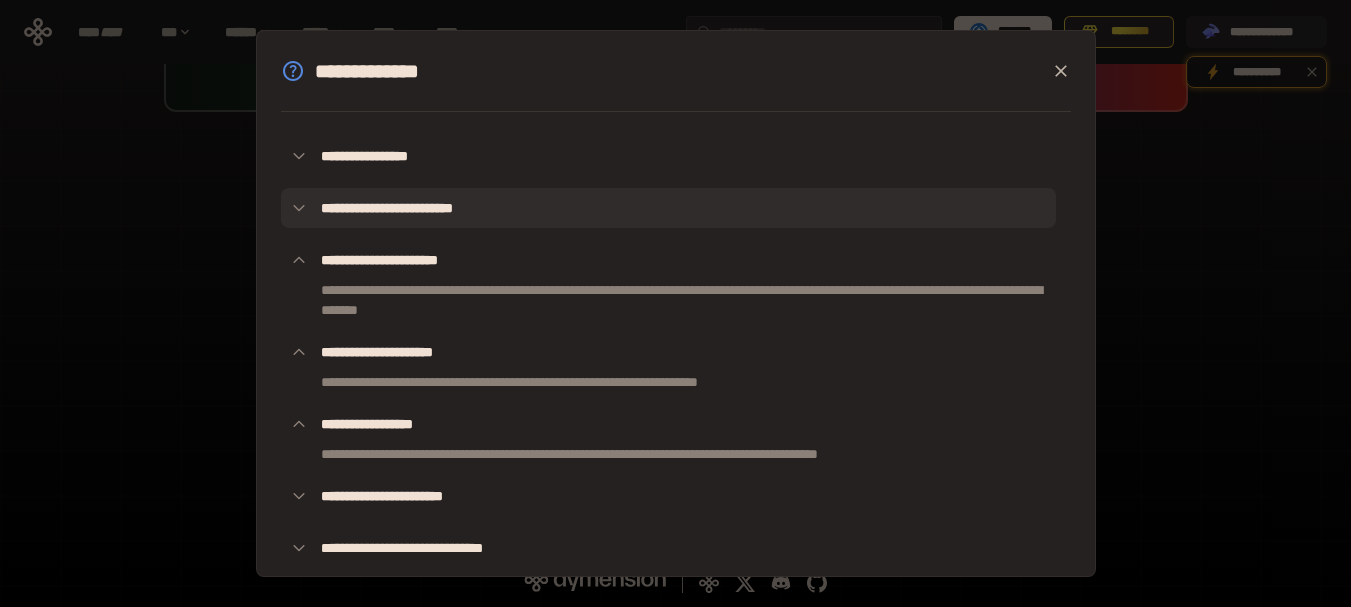 click on "**********" at bounding box center [668, 208] 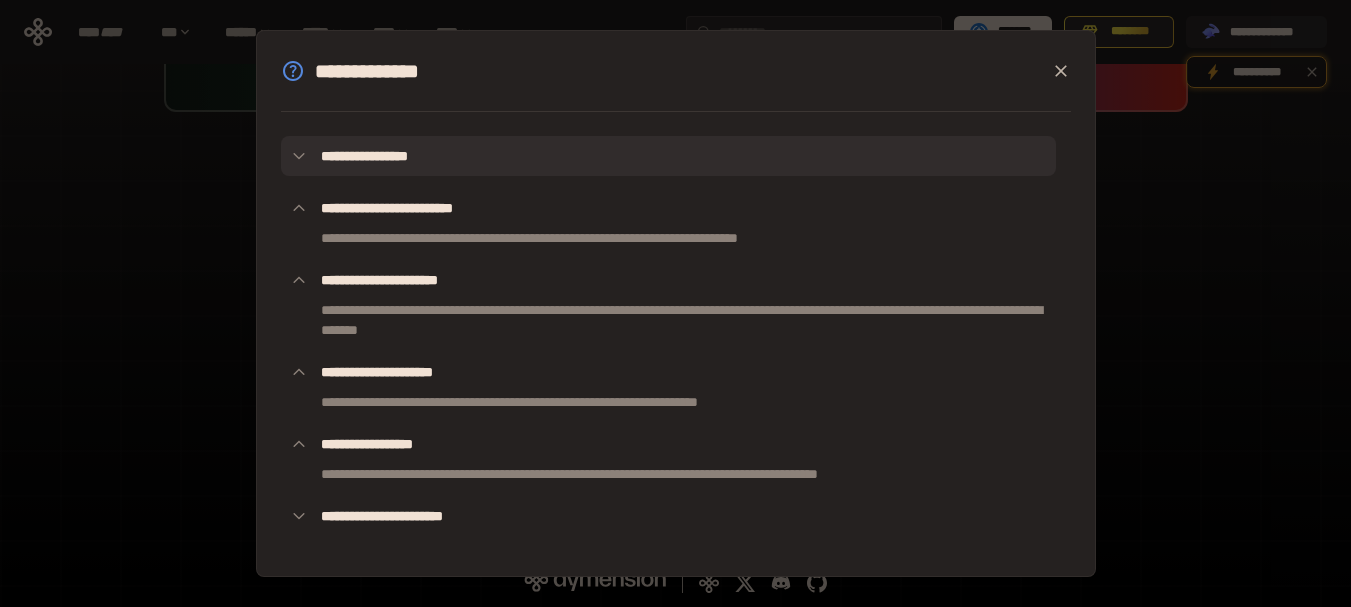 click on "**********" at bounding box center [668, 156] 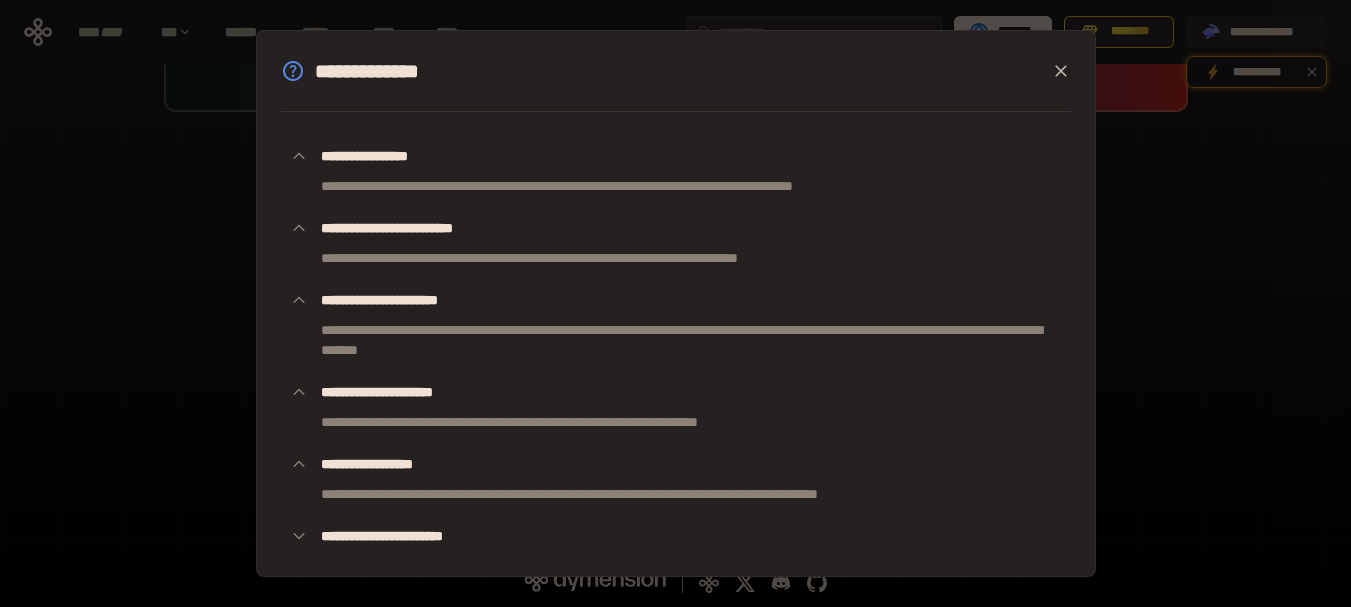 scroll, scrollTop: 175, scrollLeft: 0, axis: vertical 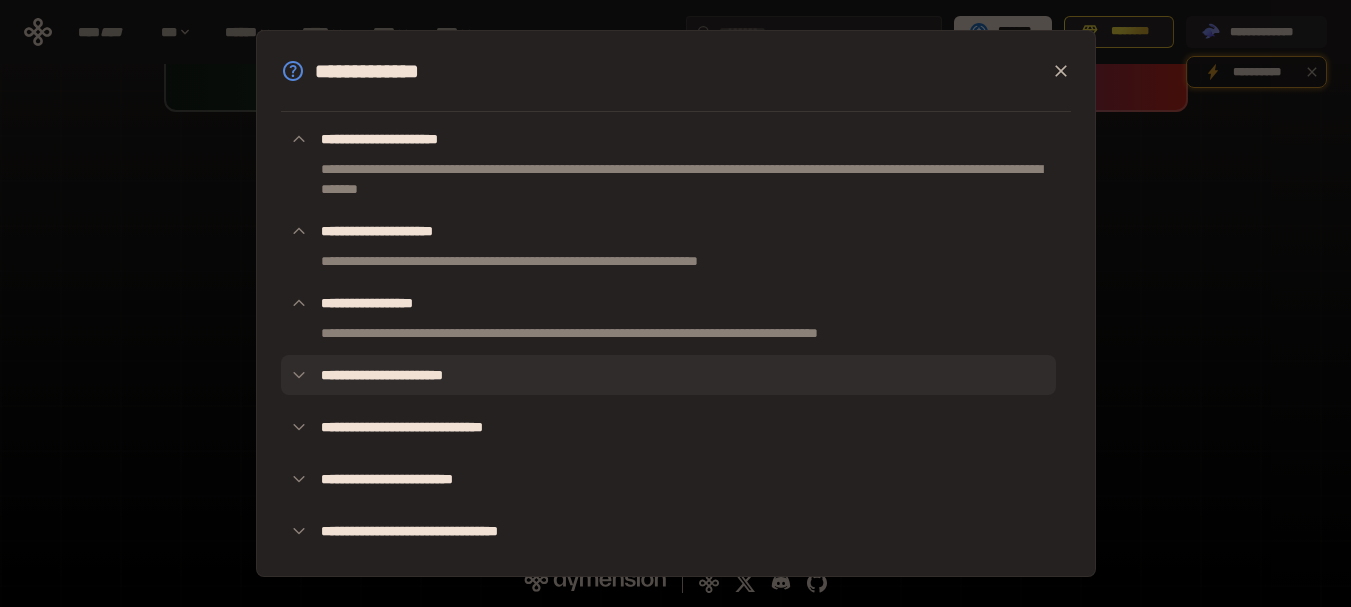click on "**********" at bounding box center [668, 375] 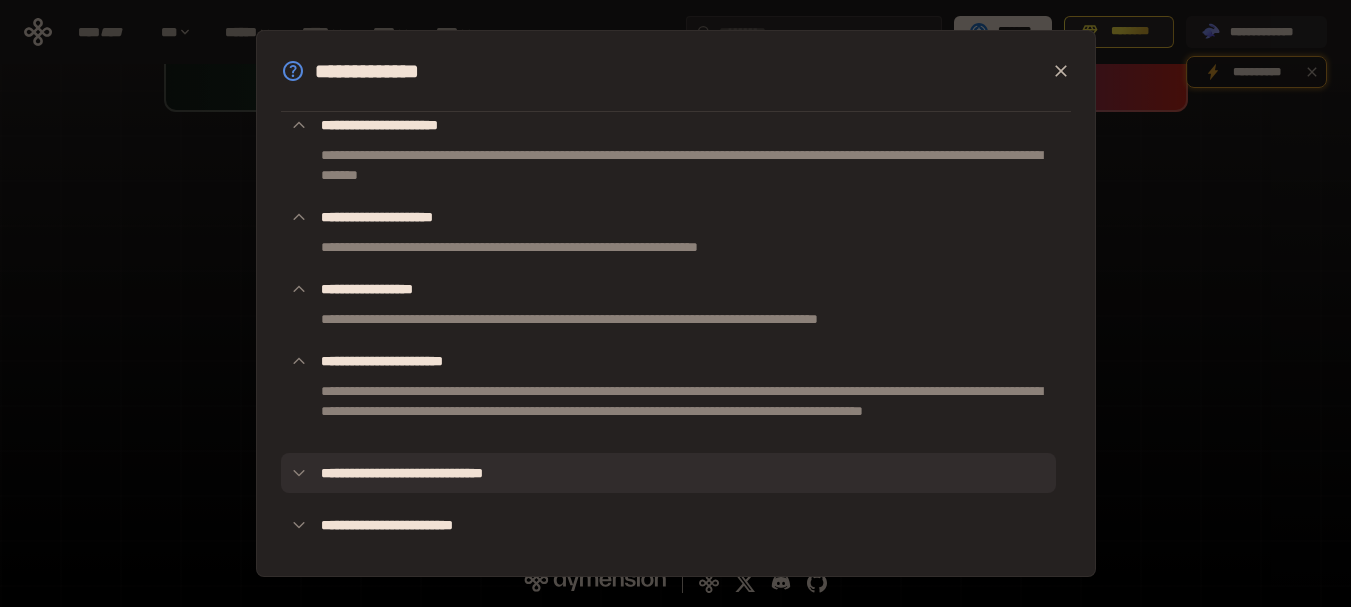click on "**********" at bounding box center (668, 473) 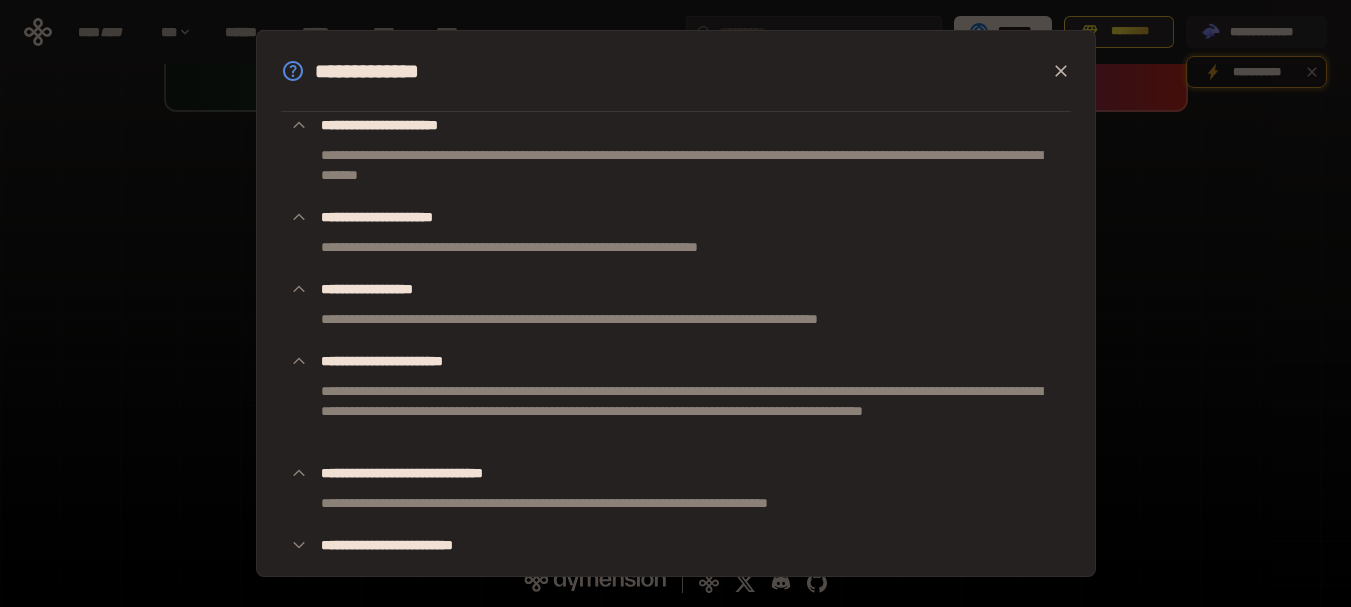 scroll, scrollTop: 255, scrollLeft: 0, axis: vertical 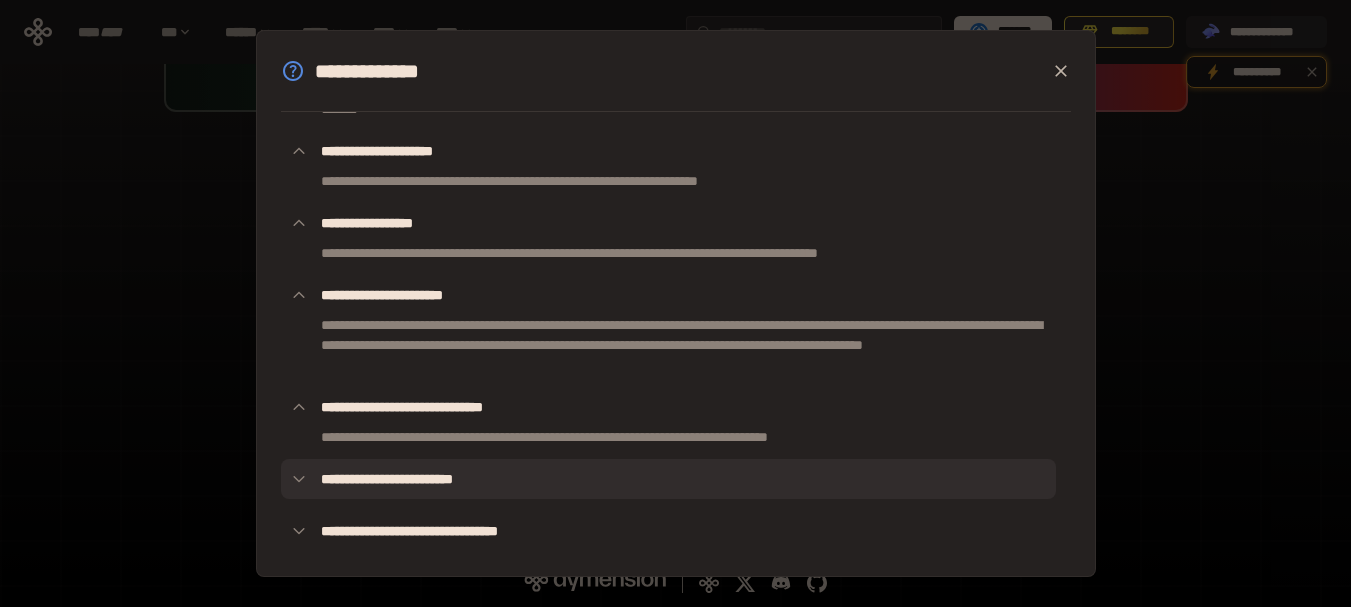 click on "**********" at bounding box center [668, 479] 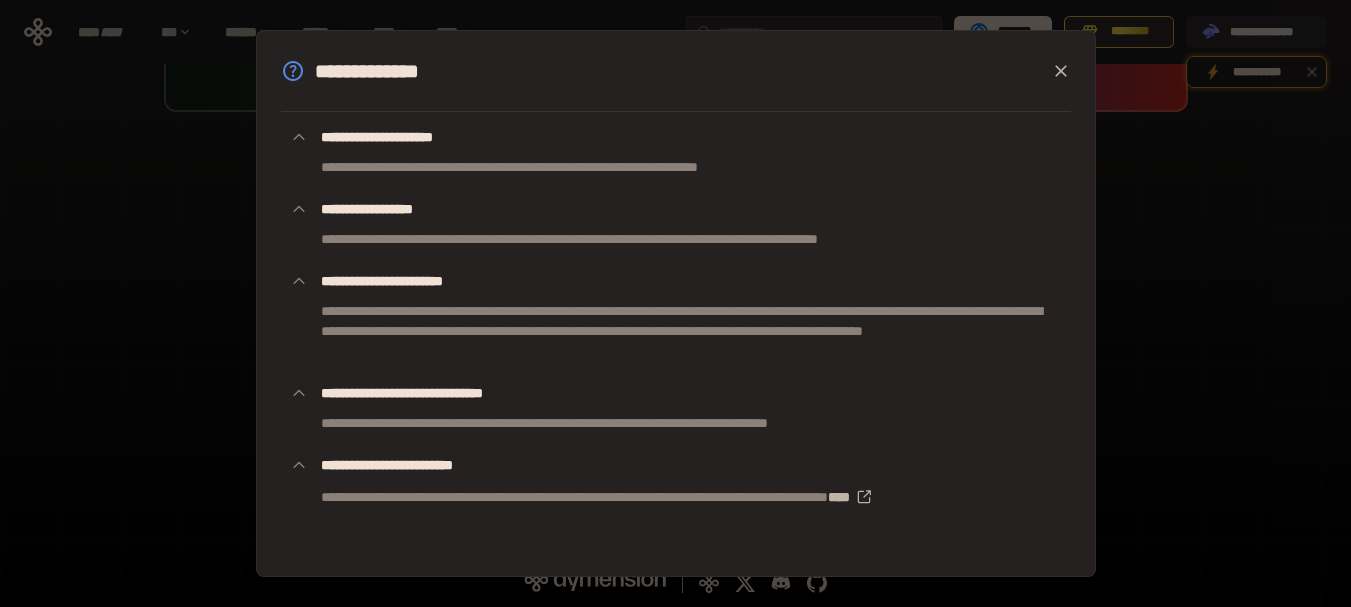 scroll, scrollTop: 299, scrollLeft: 0, axis: vertical 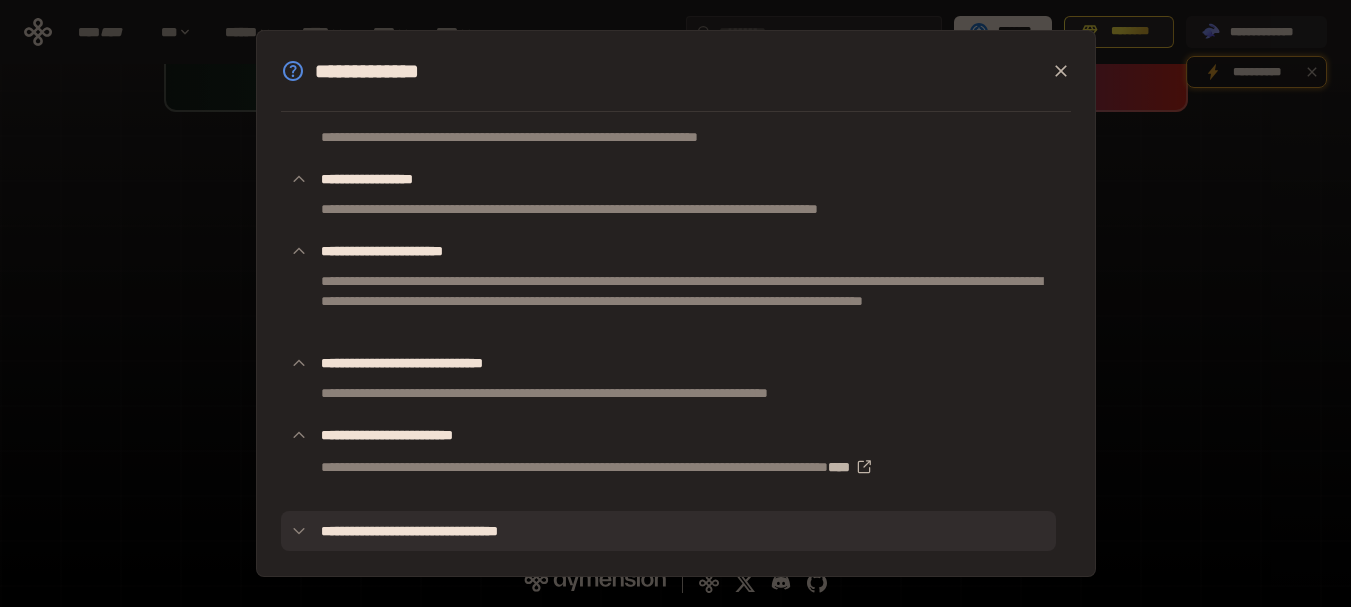 click on "**********" at bounding box center [668, 531] 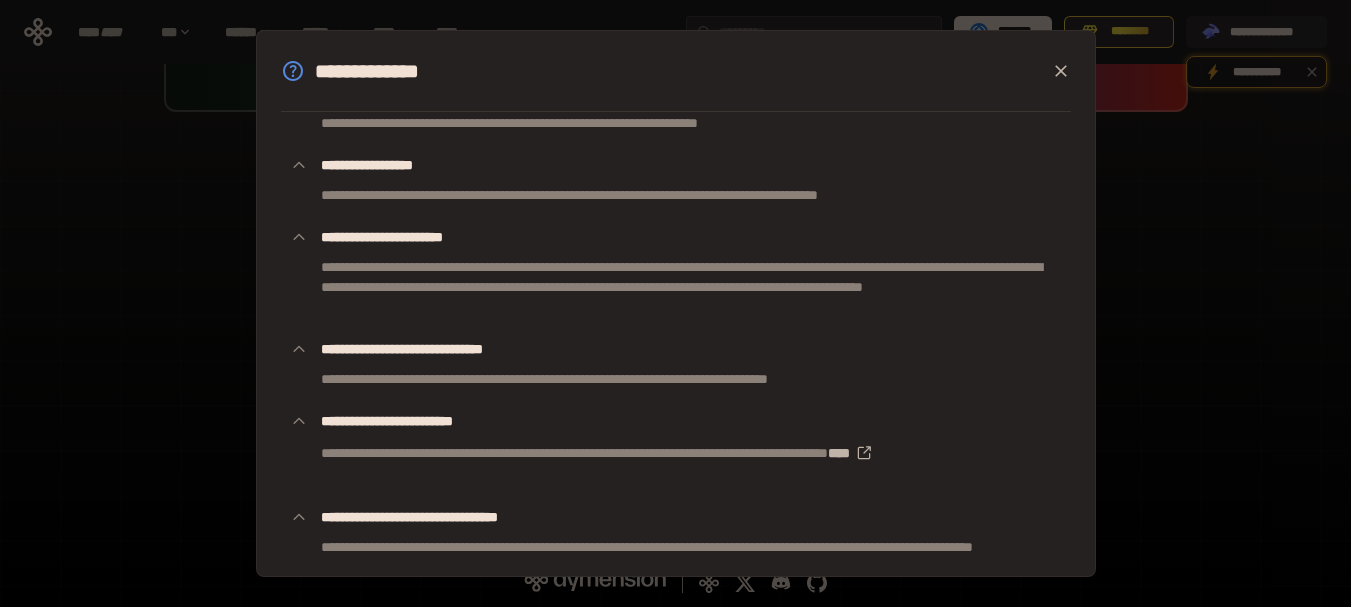 scroll, scrollTop: 339, scrollLeft: 0, axis: vertical 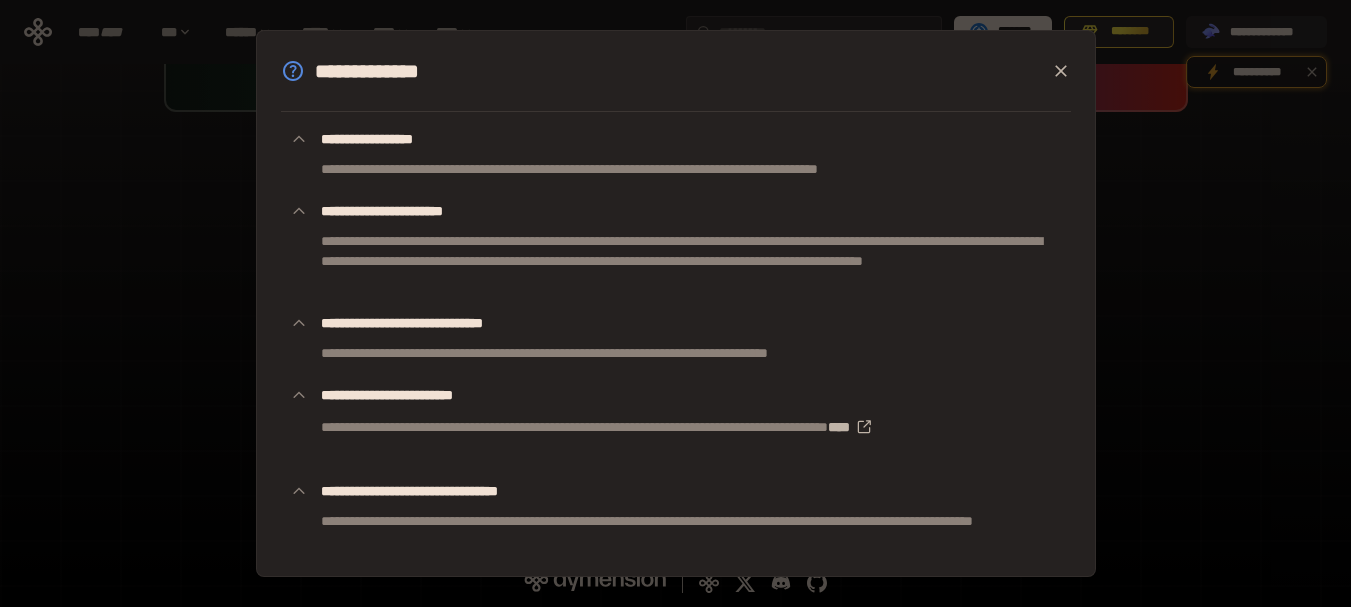 click on "**********" at bounding box center (675, 303) 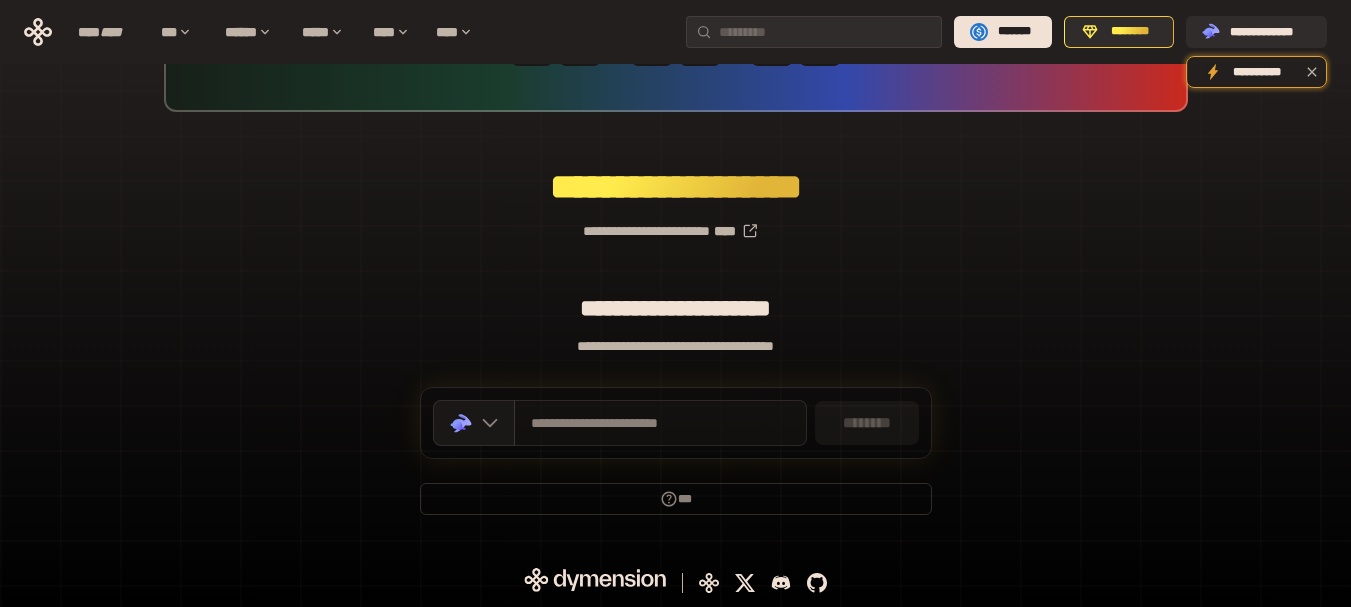 click on "**********" at bounding box center (660, 423) 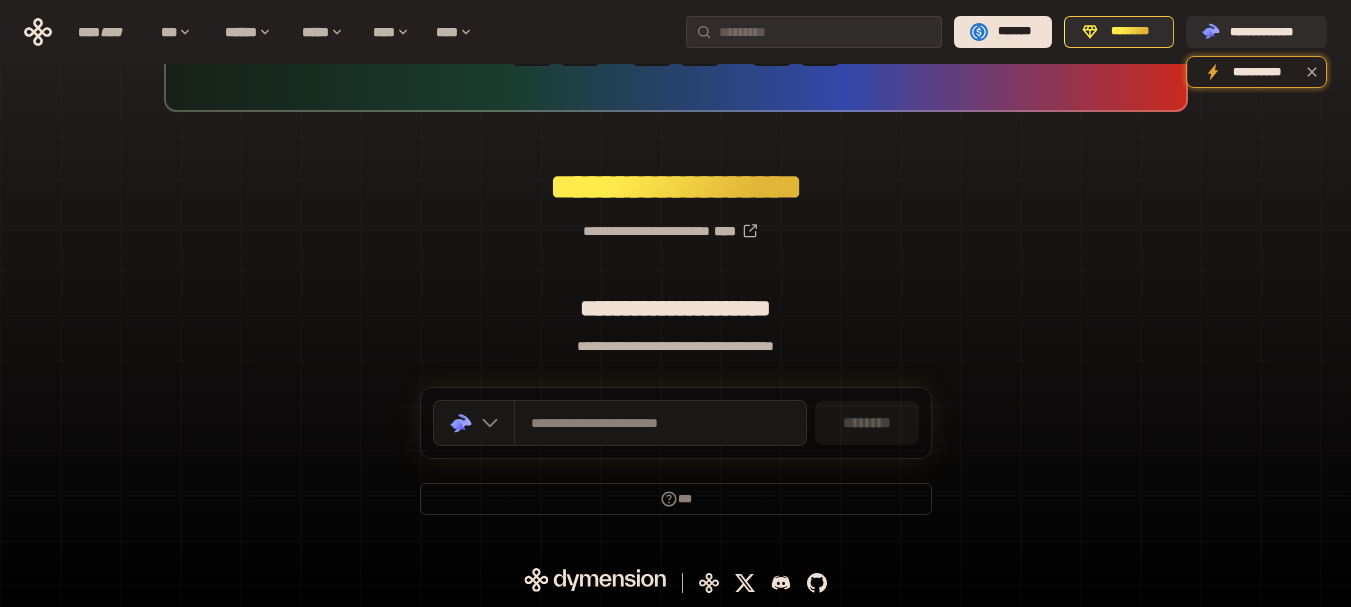 click on "********" at bounding box center (867, 423) 